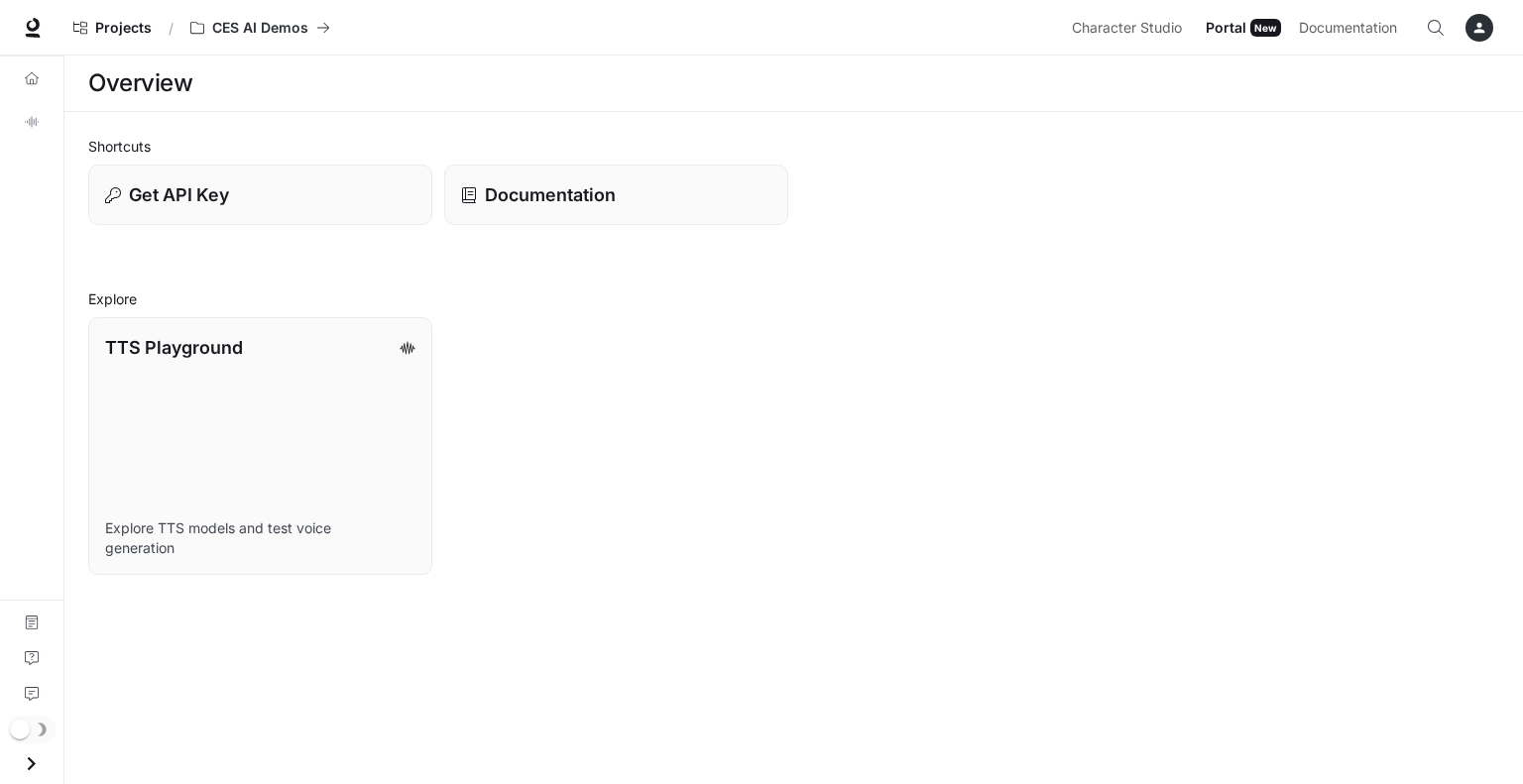 scroll, scrollTop: 0, scrollLeft: 0, axis: both 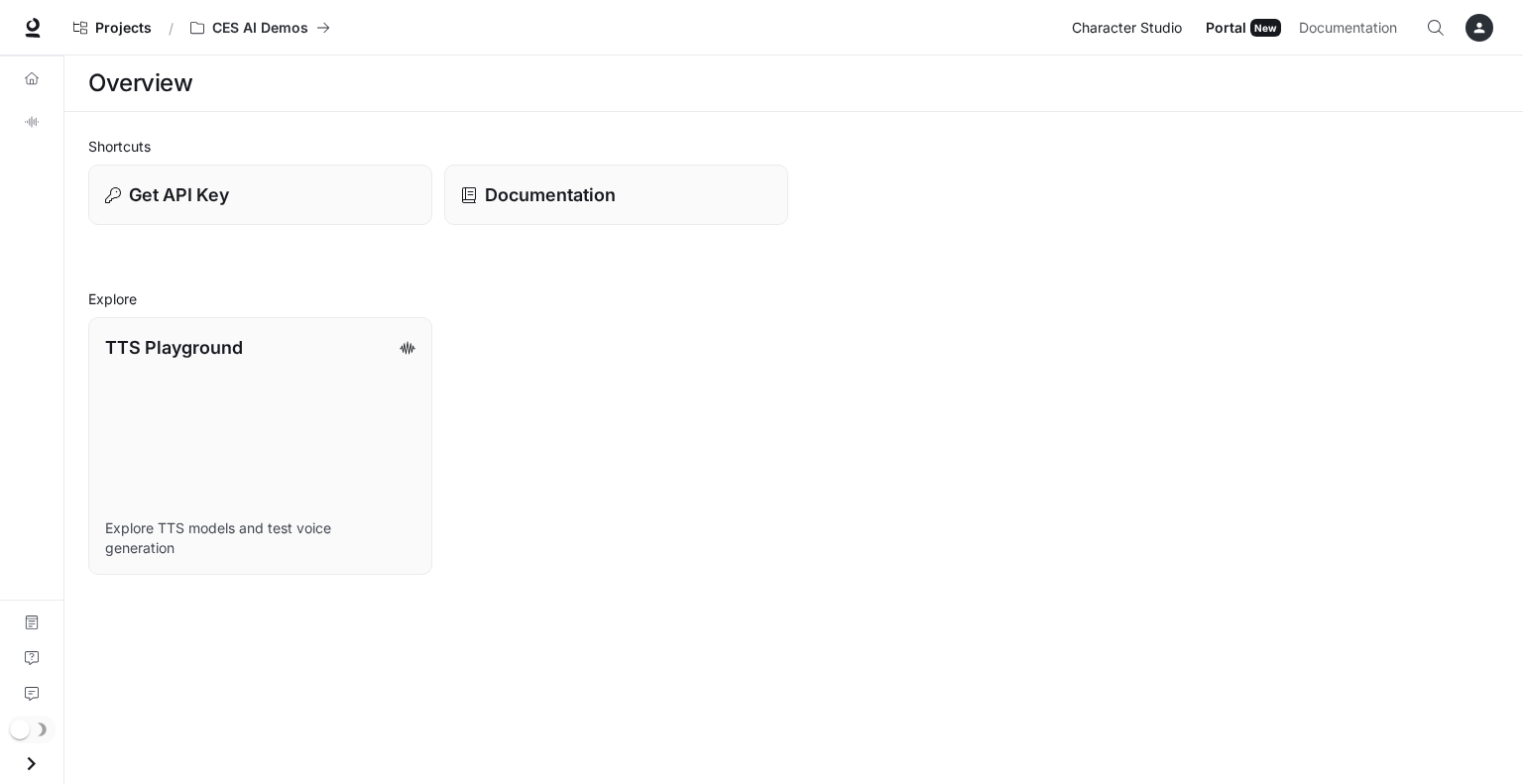 click on "Character Studio" at bounding box center (1126, 28) 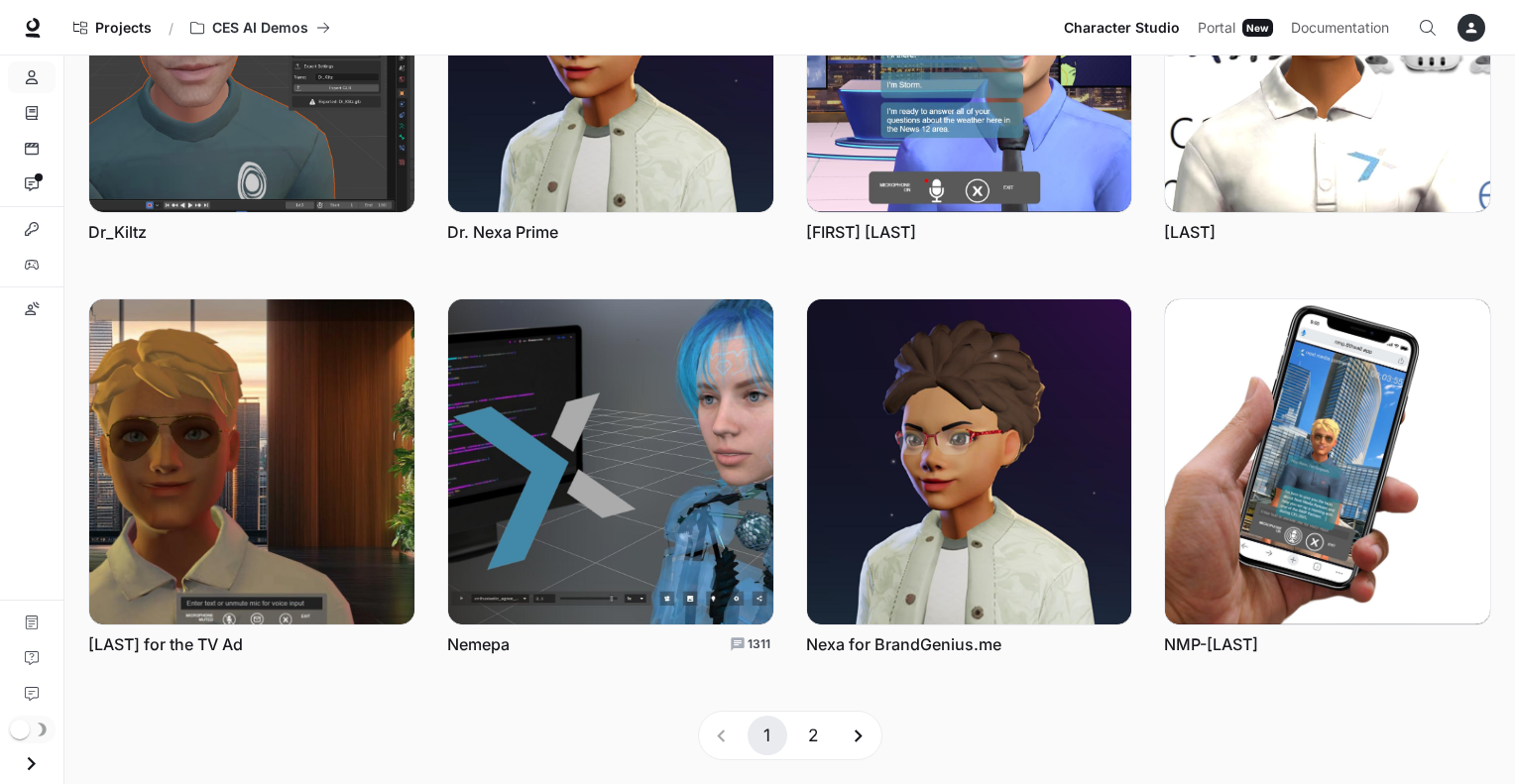 scroll, scrollTop: 661, scrollLeft: 0, axis: vertical 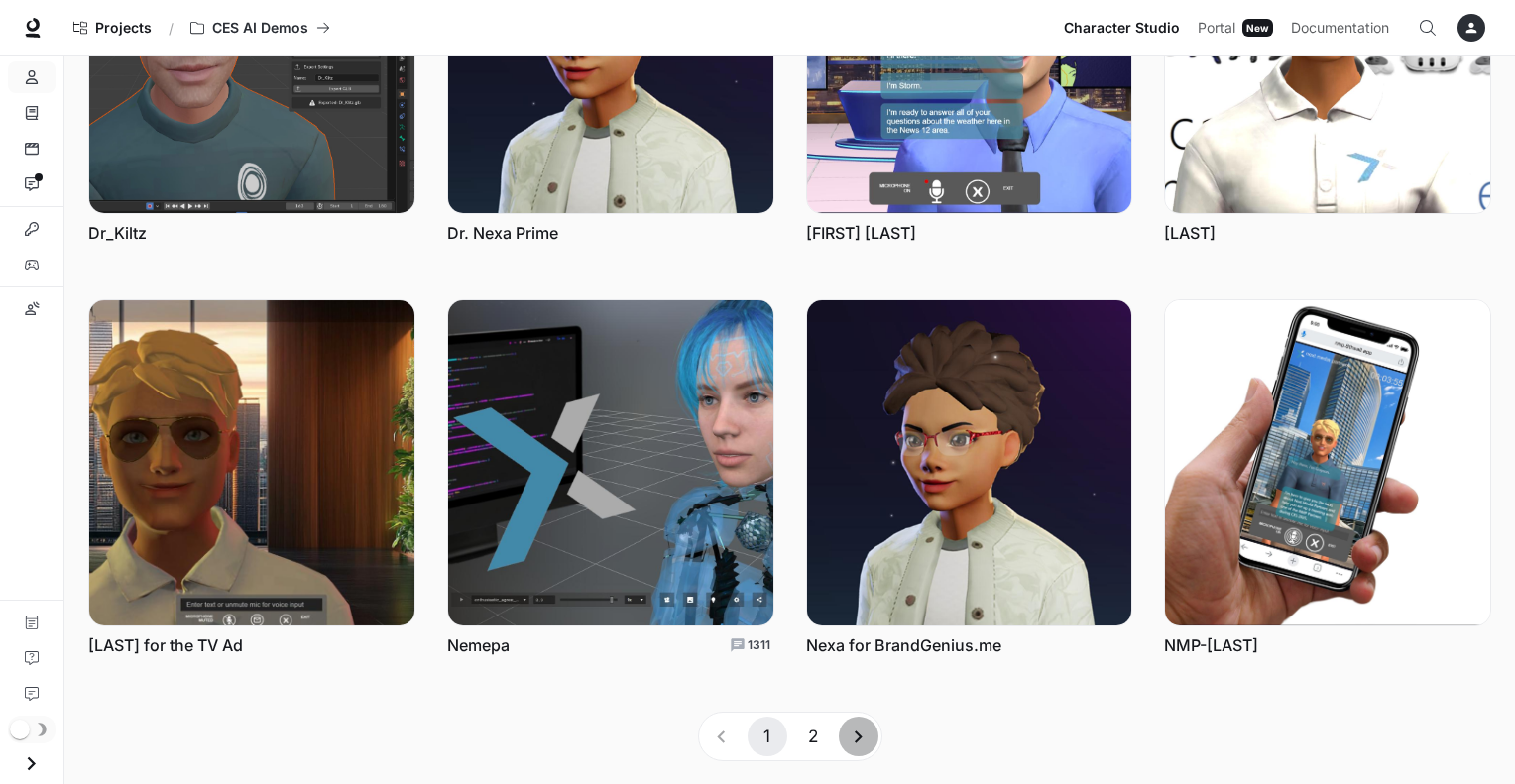 click 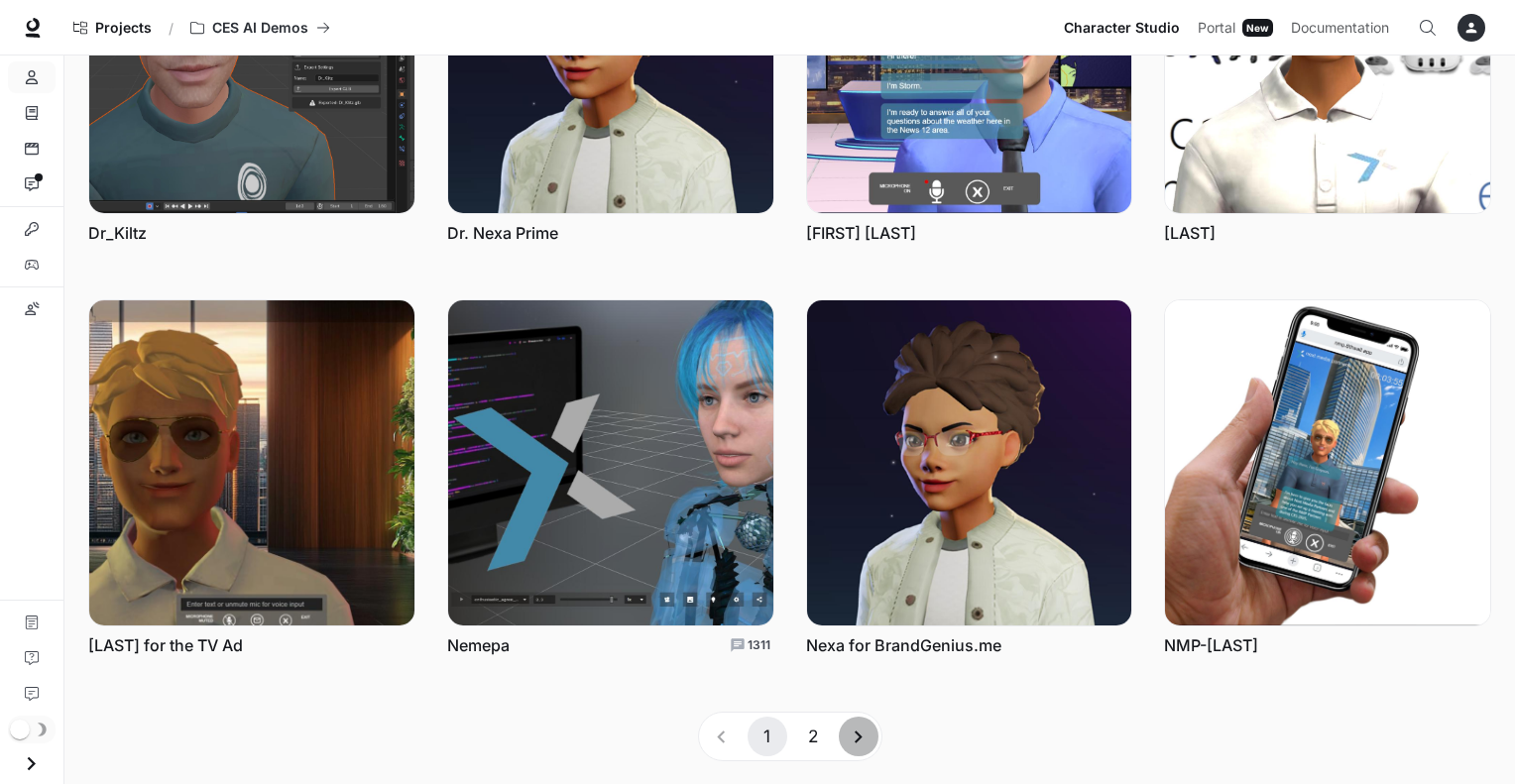 scroll, scrollTop: 250, scrollLeft: 0, axis: vertical 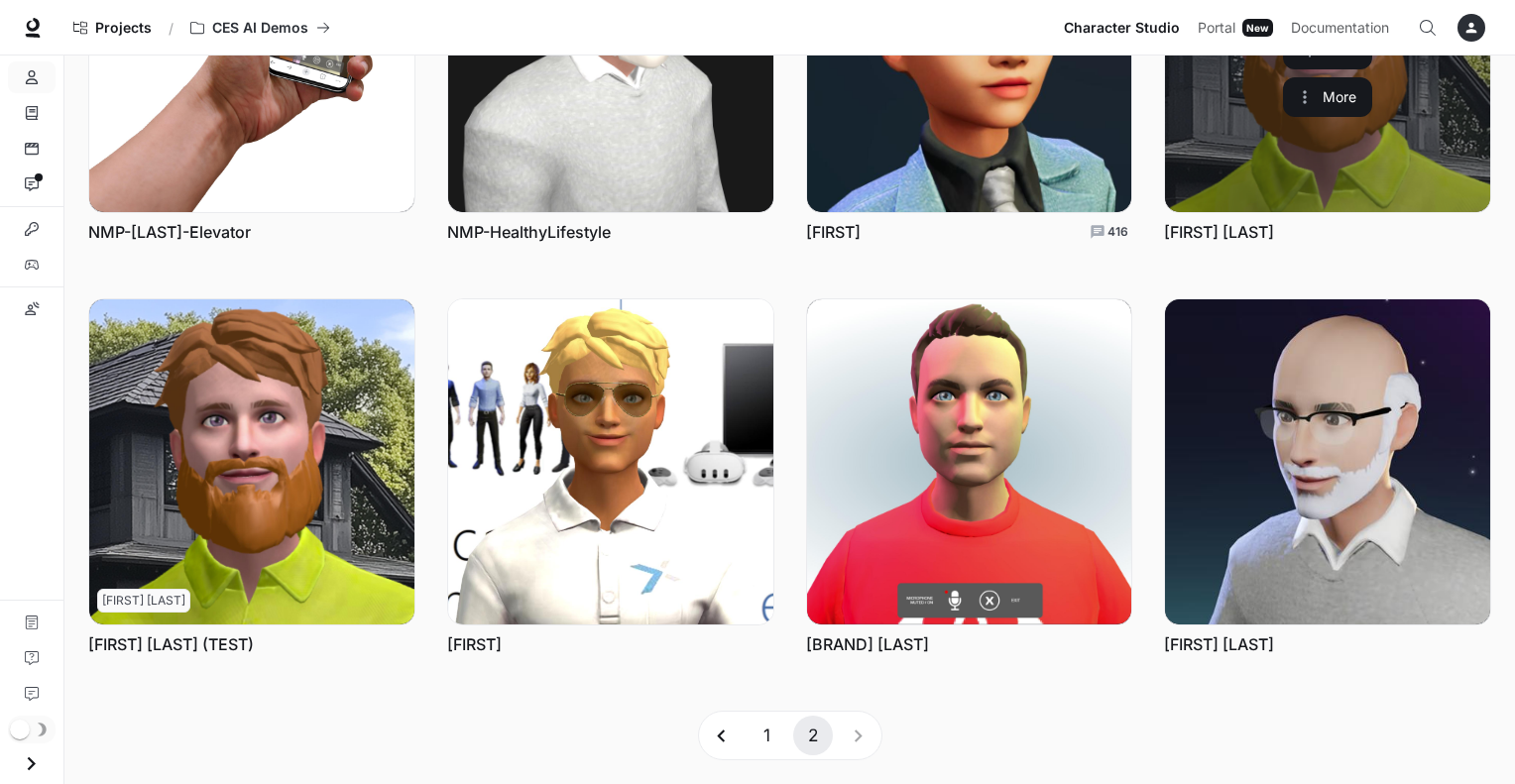 click at bounding box center (1328, 50) 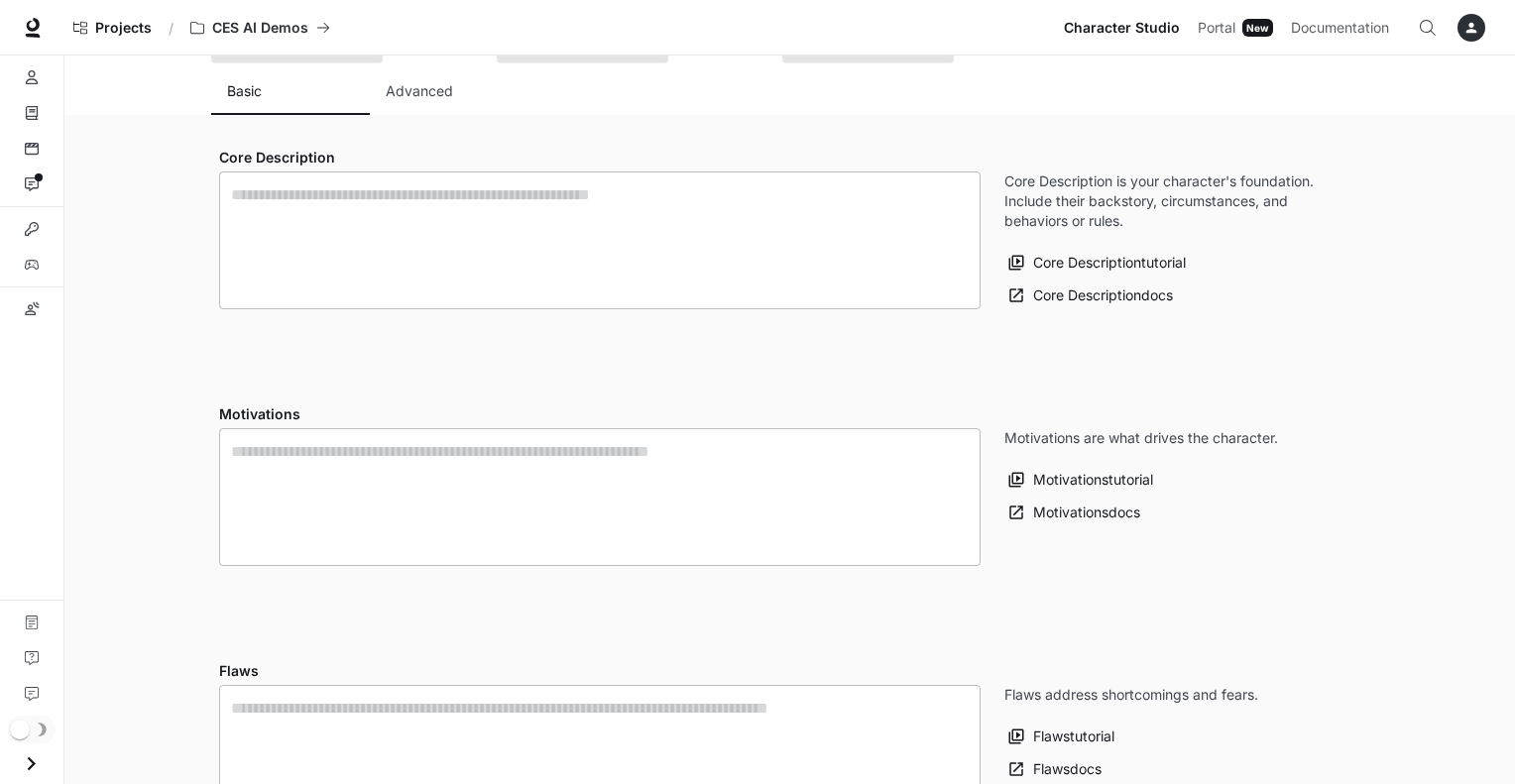 scroll, scrollTop: 0, scrollLeft: 0, axis: both 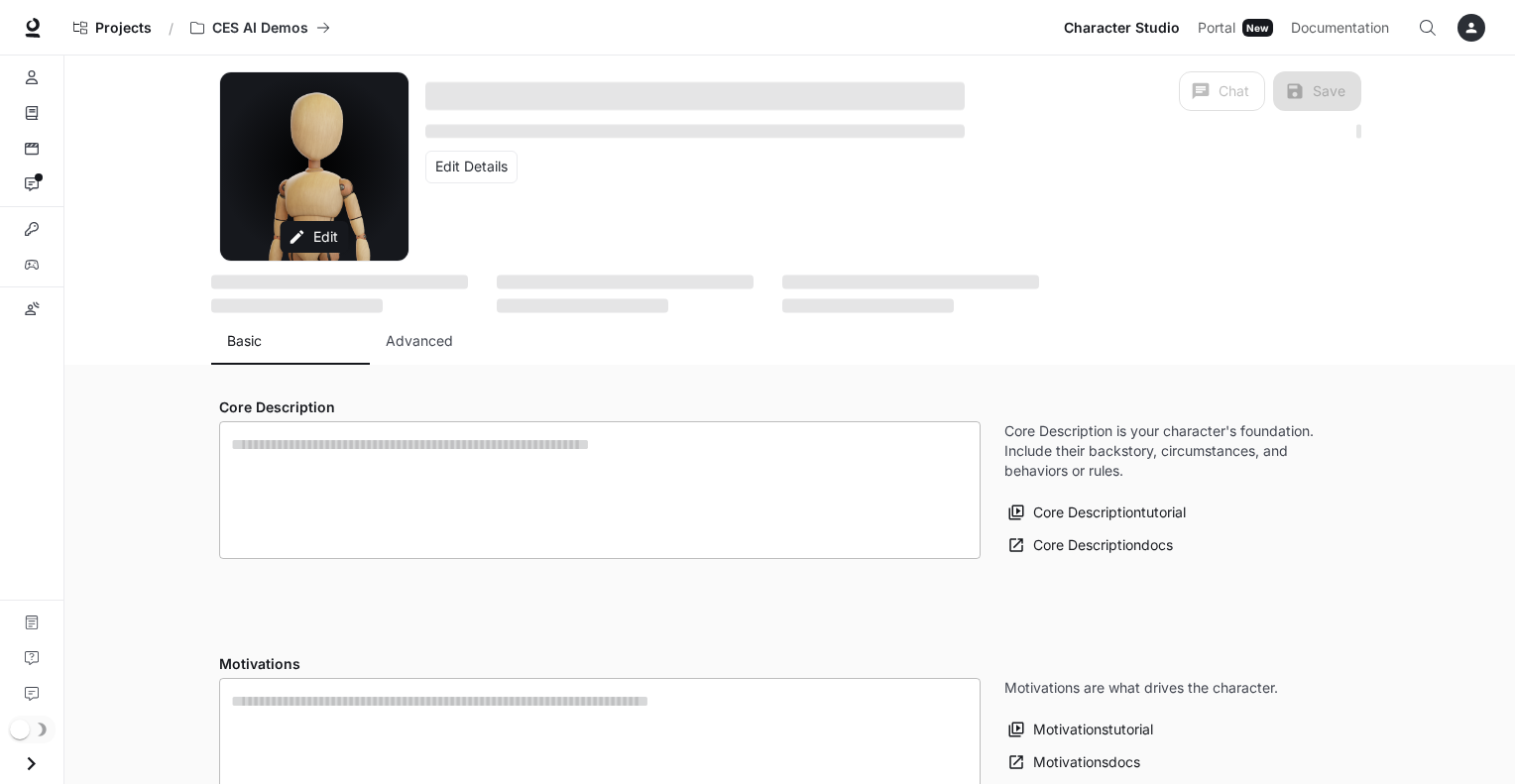 type on "**********" 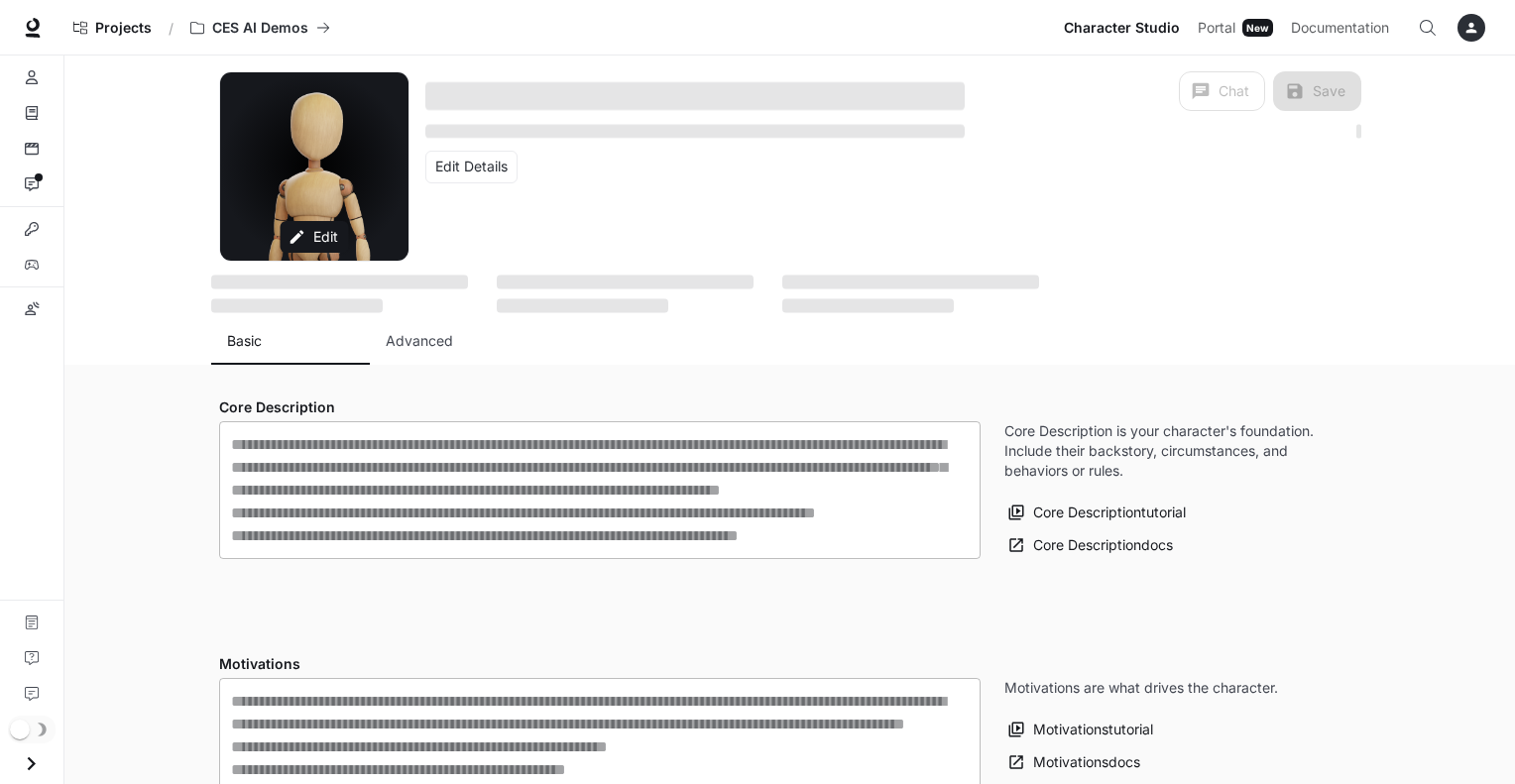 type on "**********" 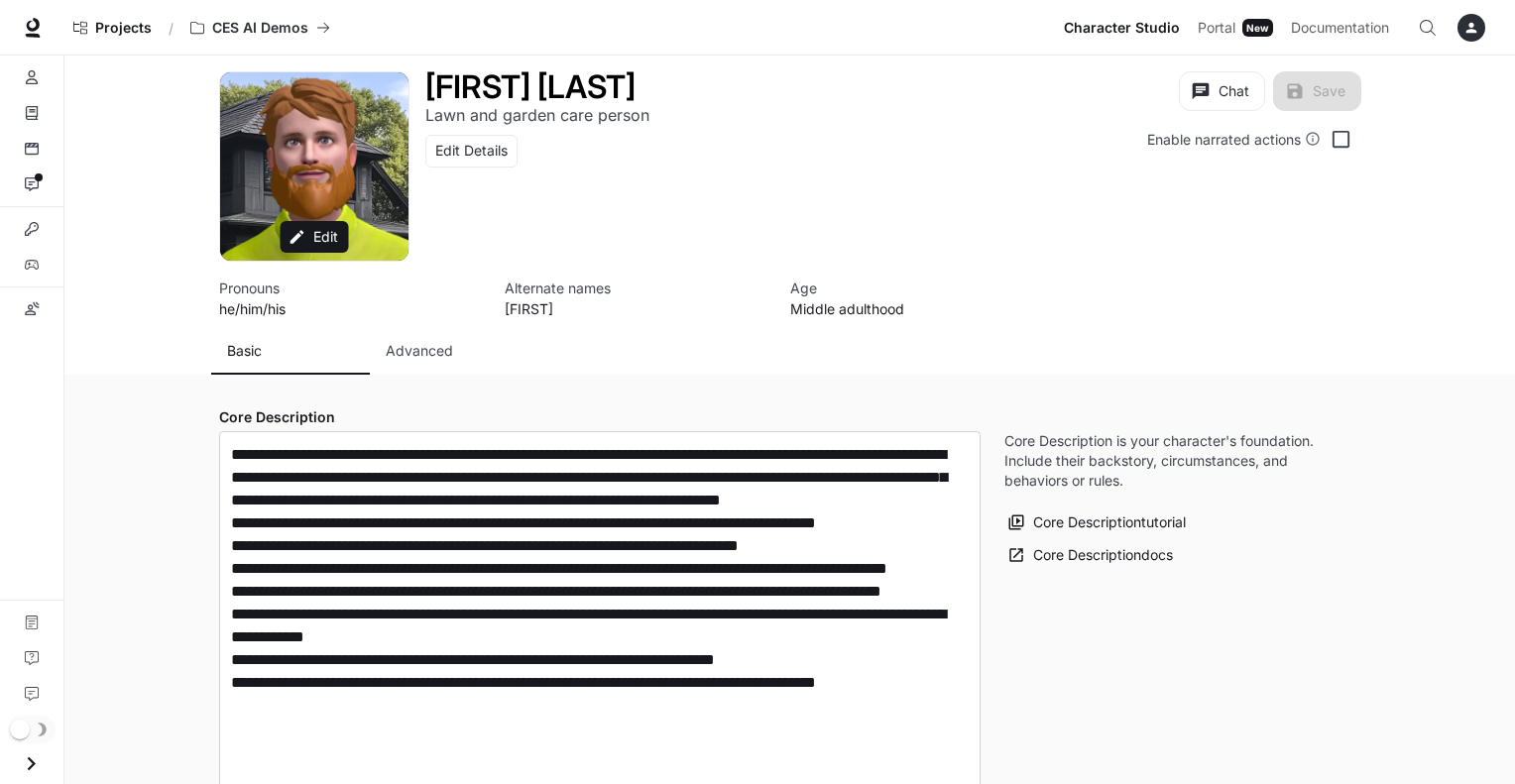 type on "**********" 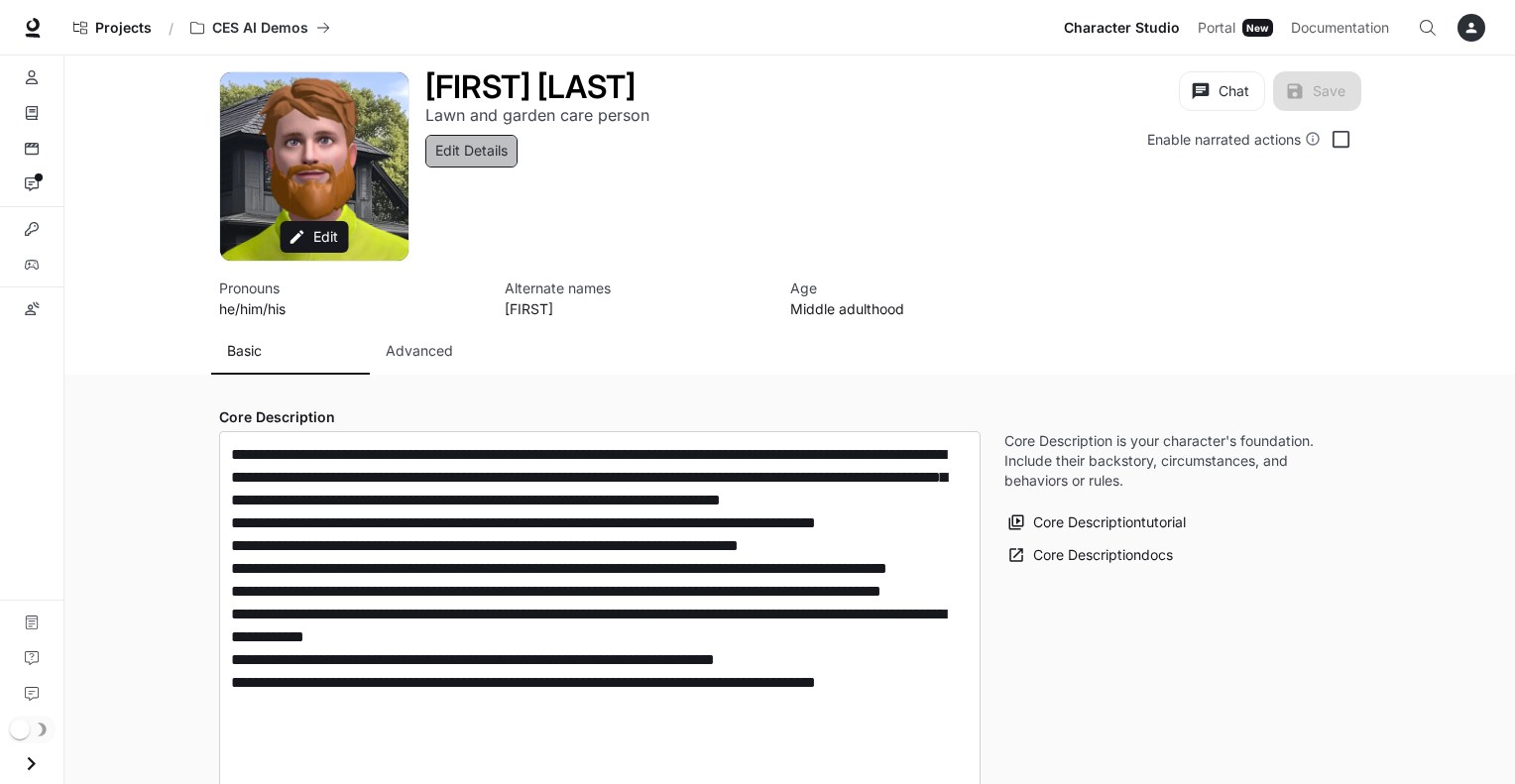 click on "Edit Details" at bounding box center (471, 151) 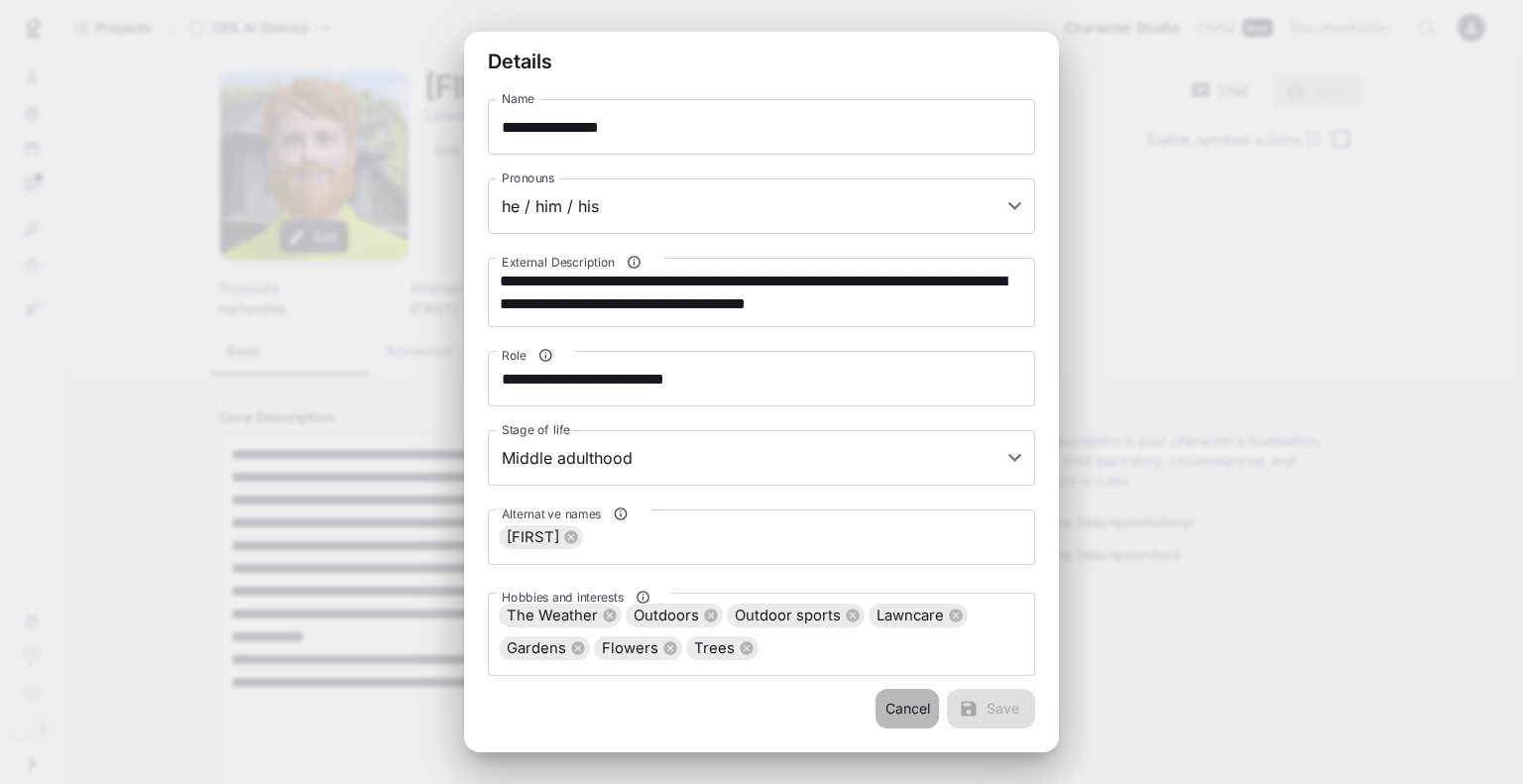 click on "Cancel" at bounding box center [907, 709] 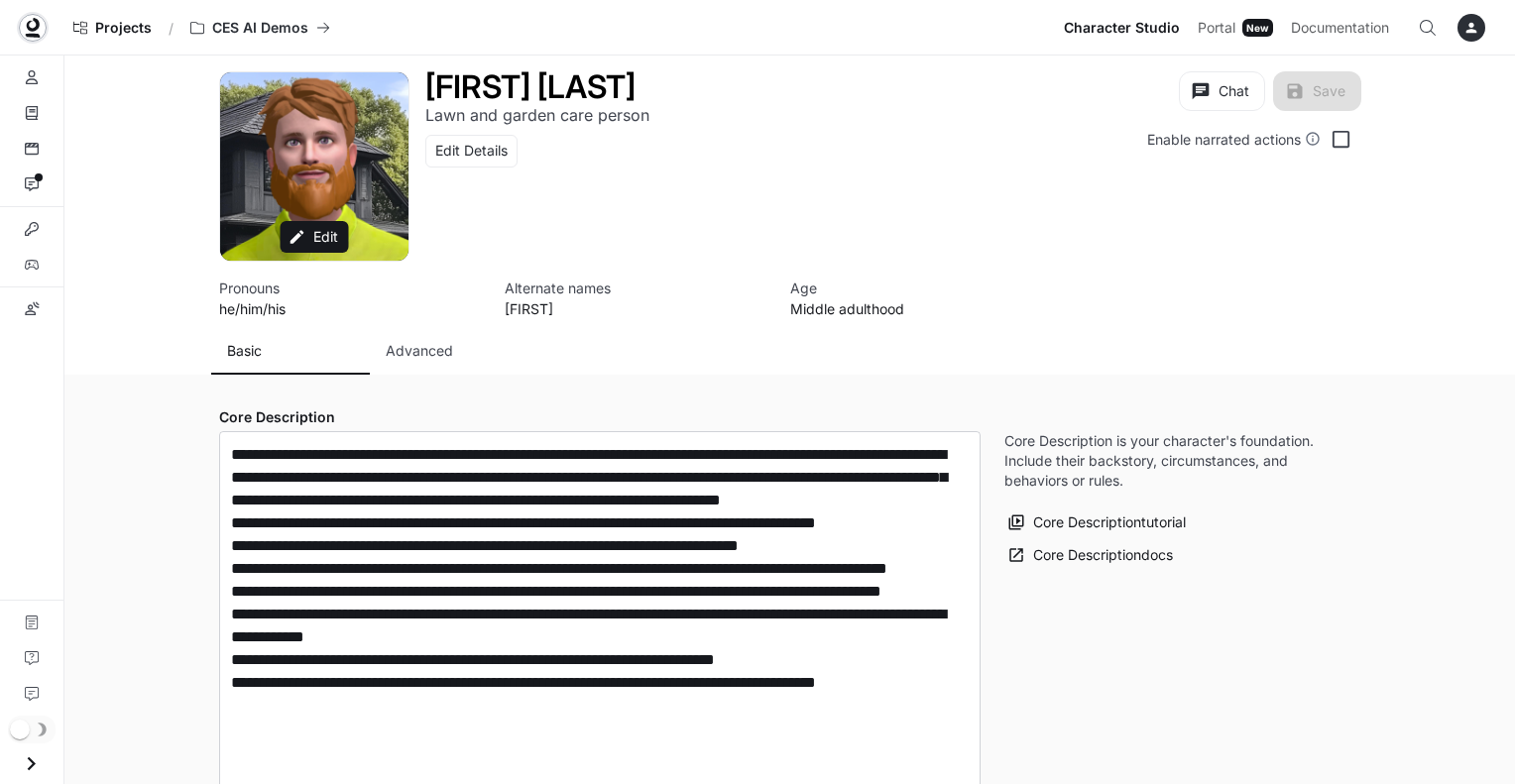 click 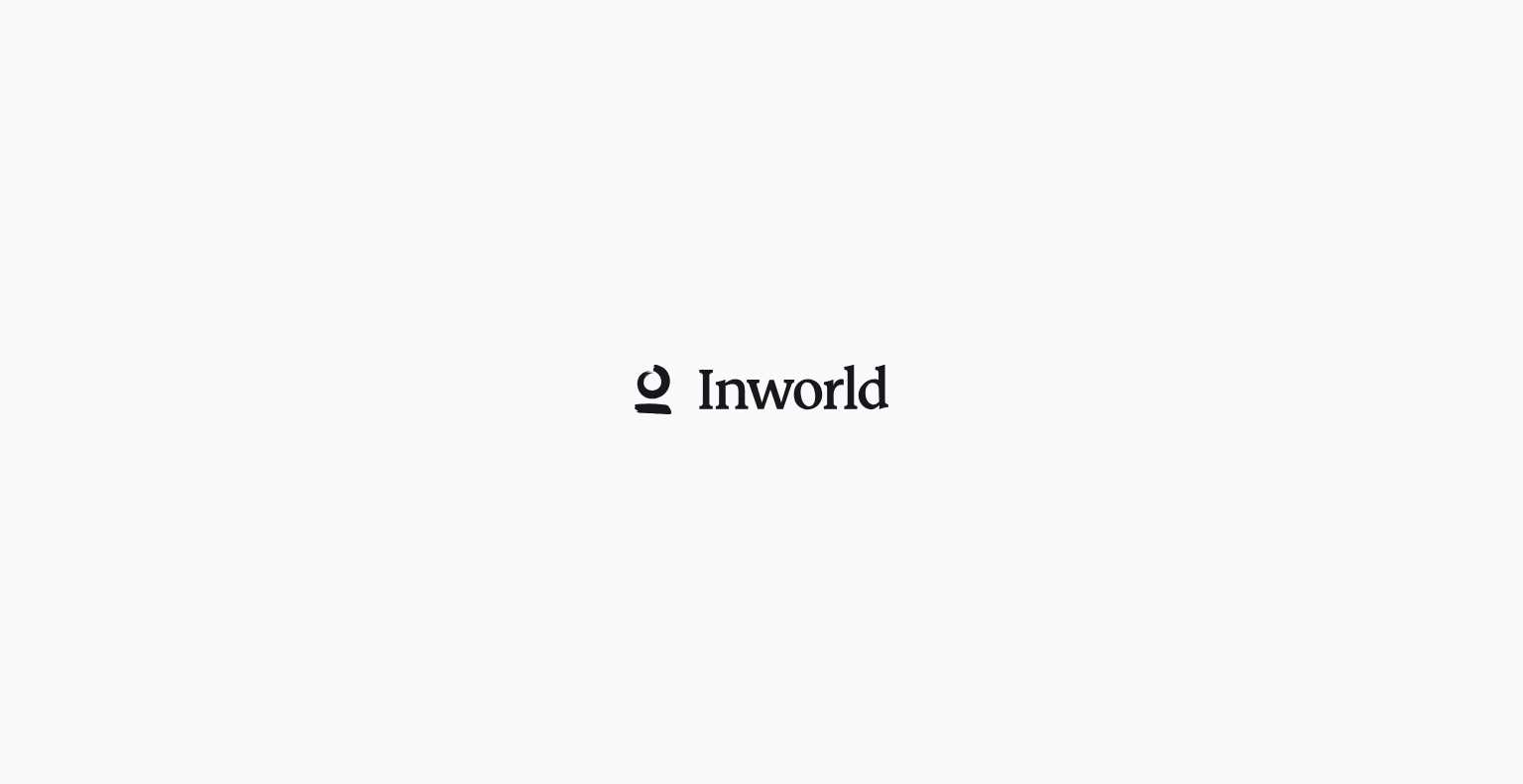 scroll, scrollTop: 0, scrollLeft: 0, axis: both 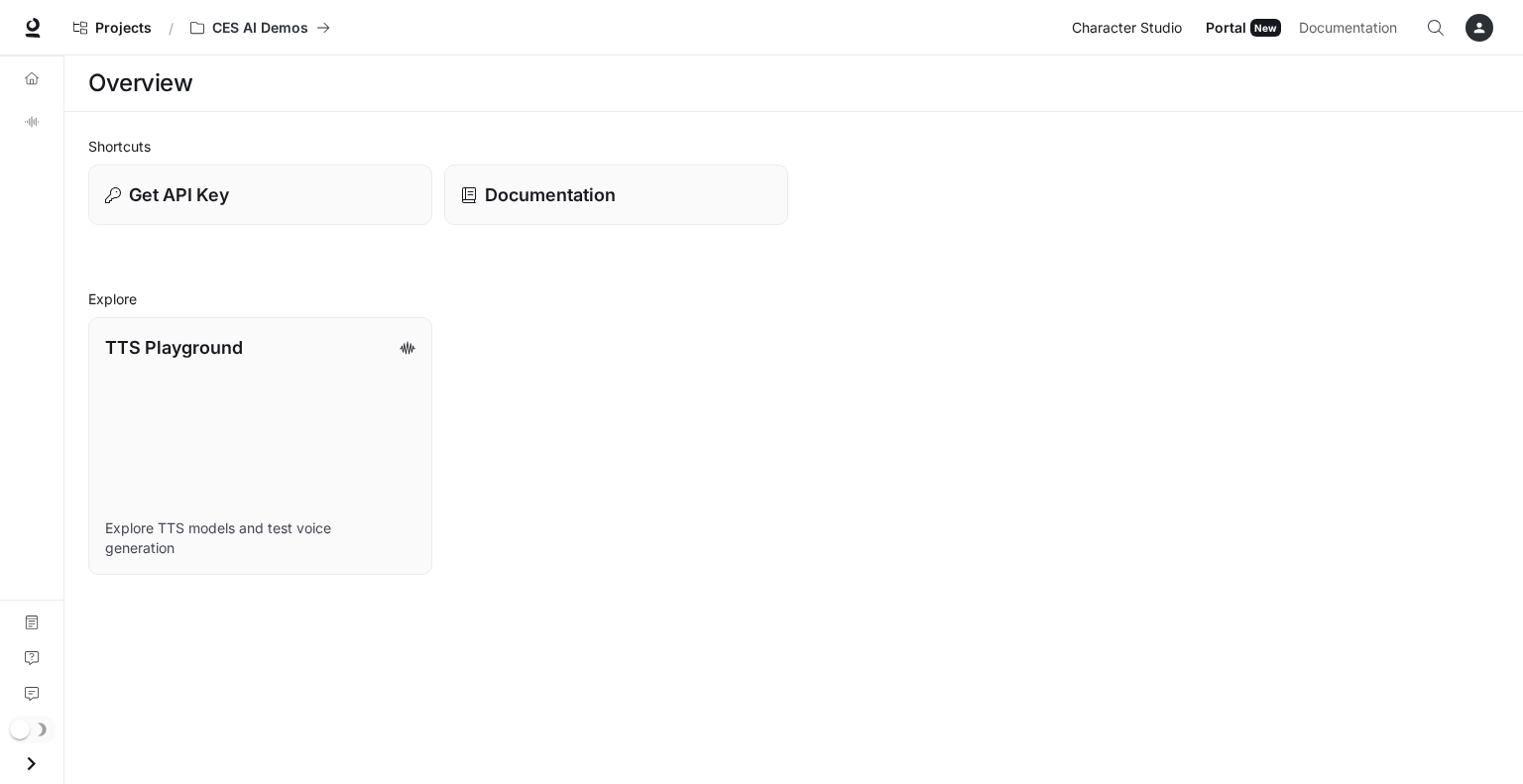 click on "Character Studio" at bounding box center (1126, 28) 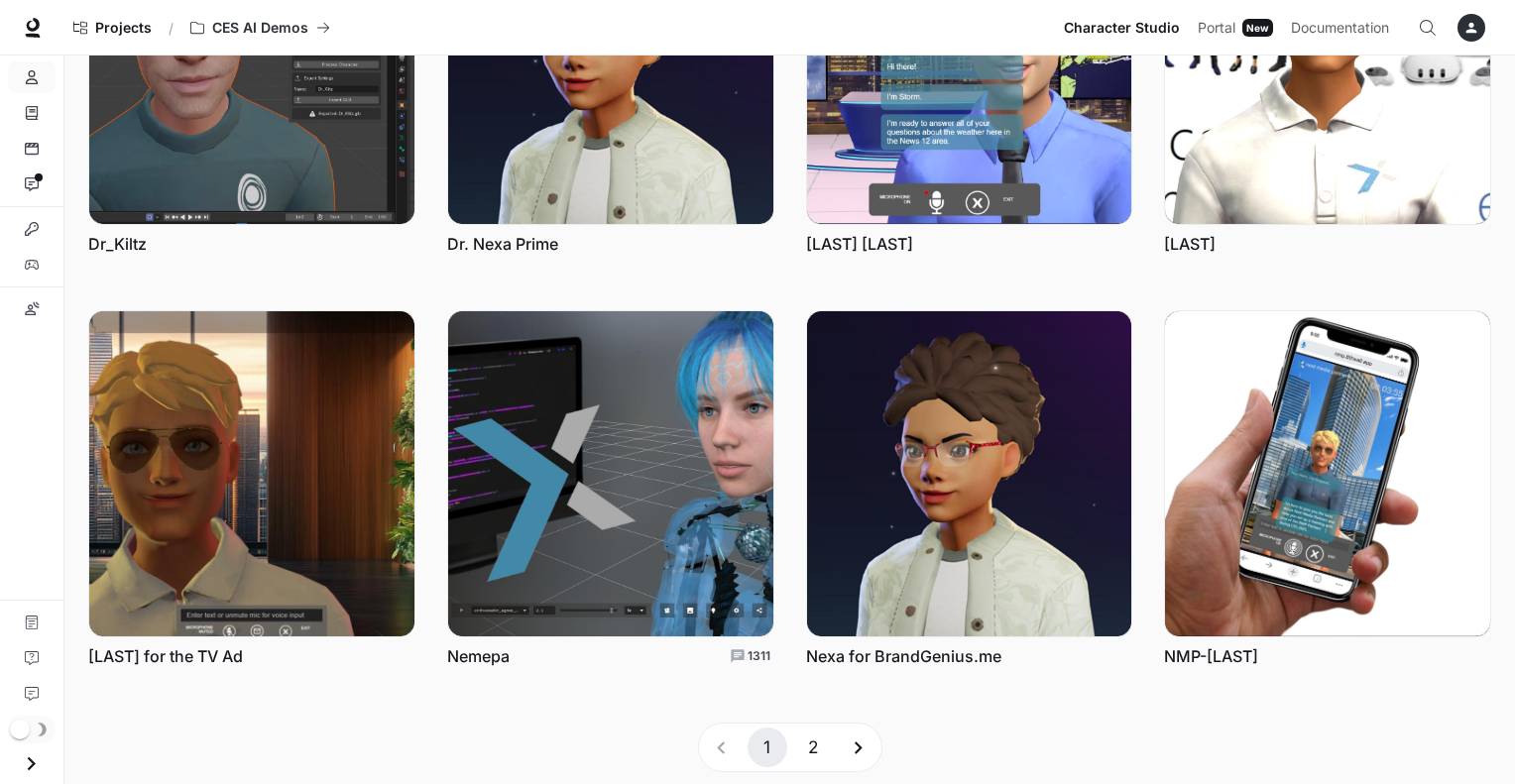 scroll, scrollTop: 662, scrollLeft: 0, axis: vertical 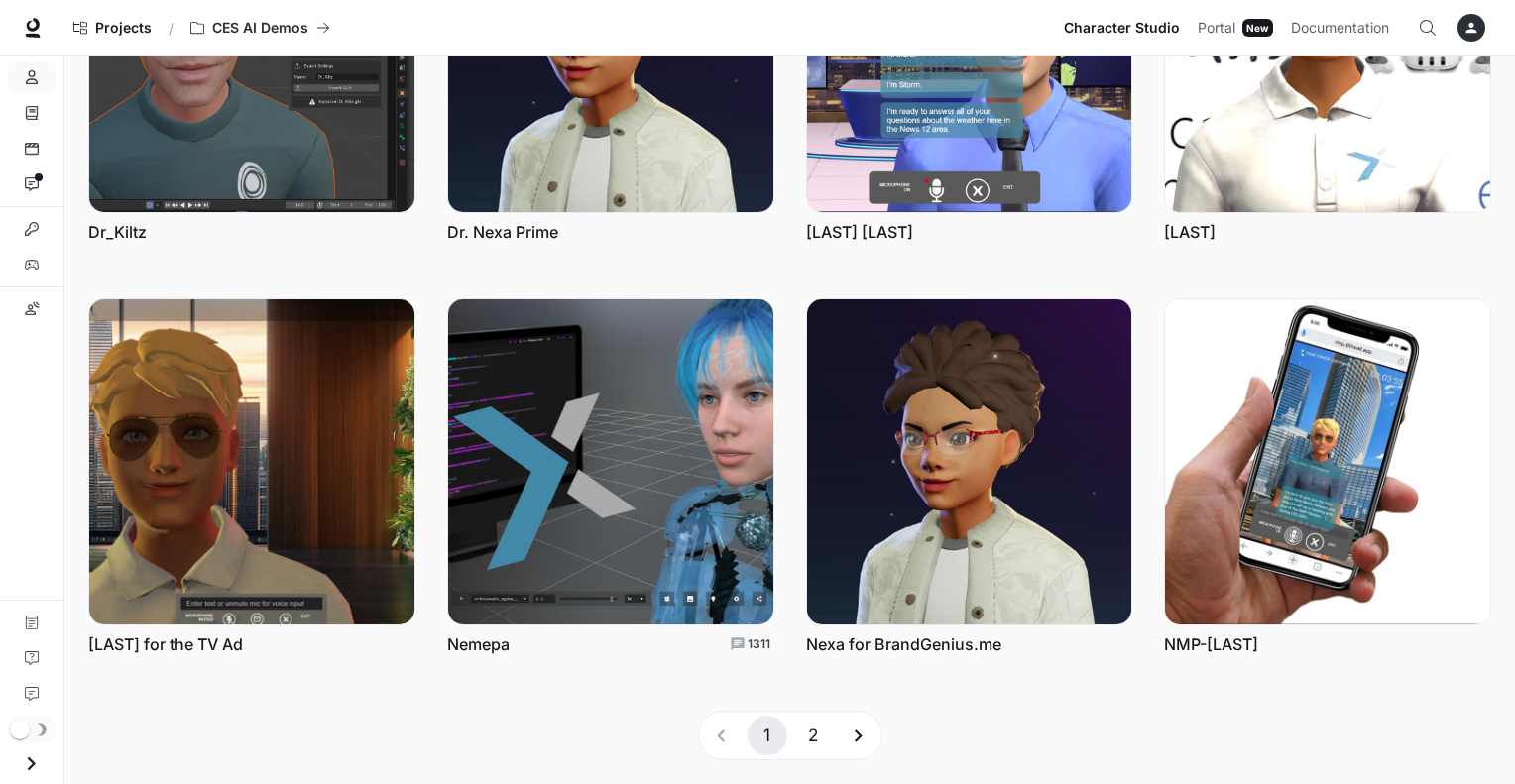 click 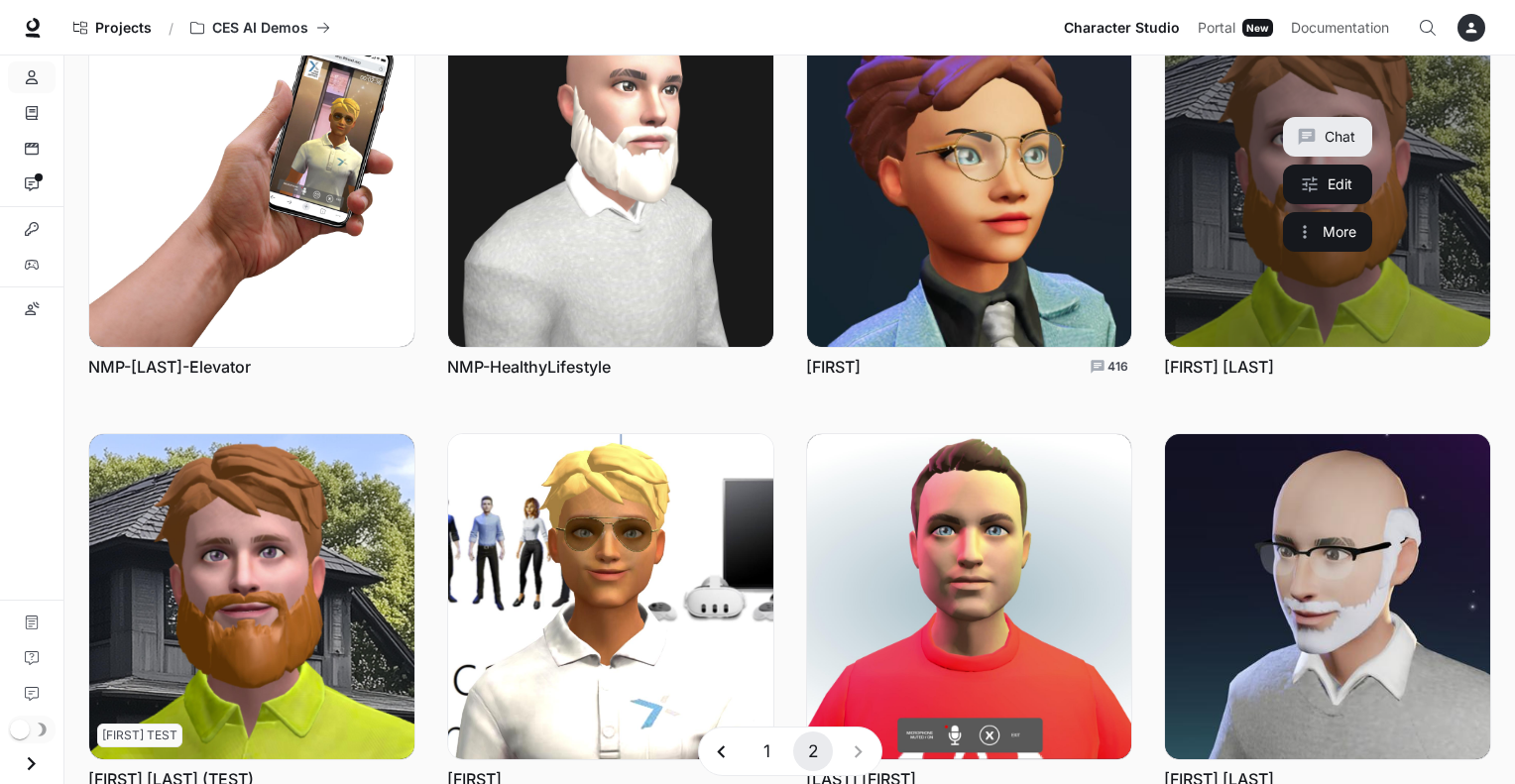 scroll, scrollTop: 113, scrollLeft: 0, axis: vertical 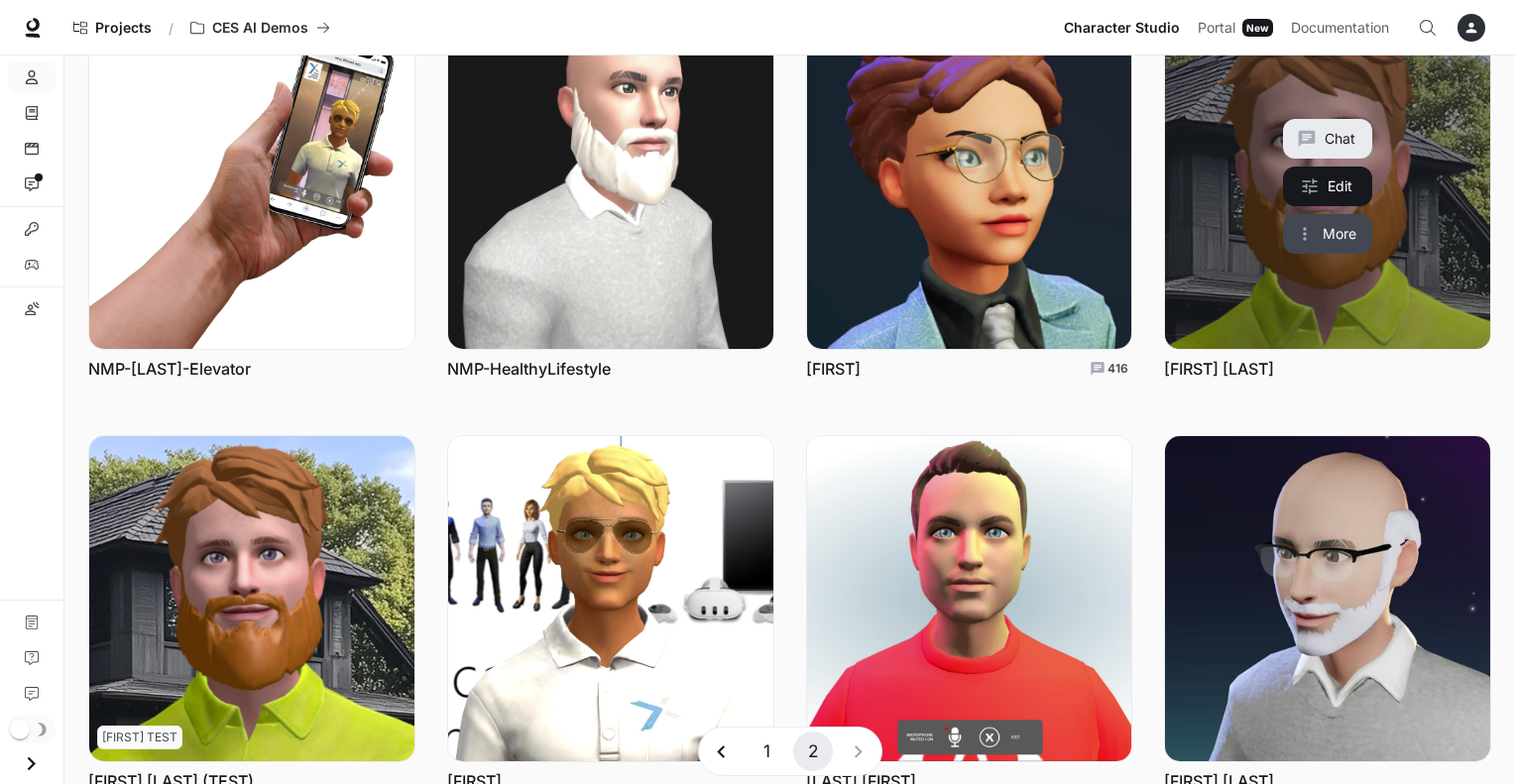 click on "More" at bounding box center (1328, 234) 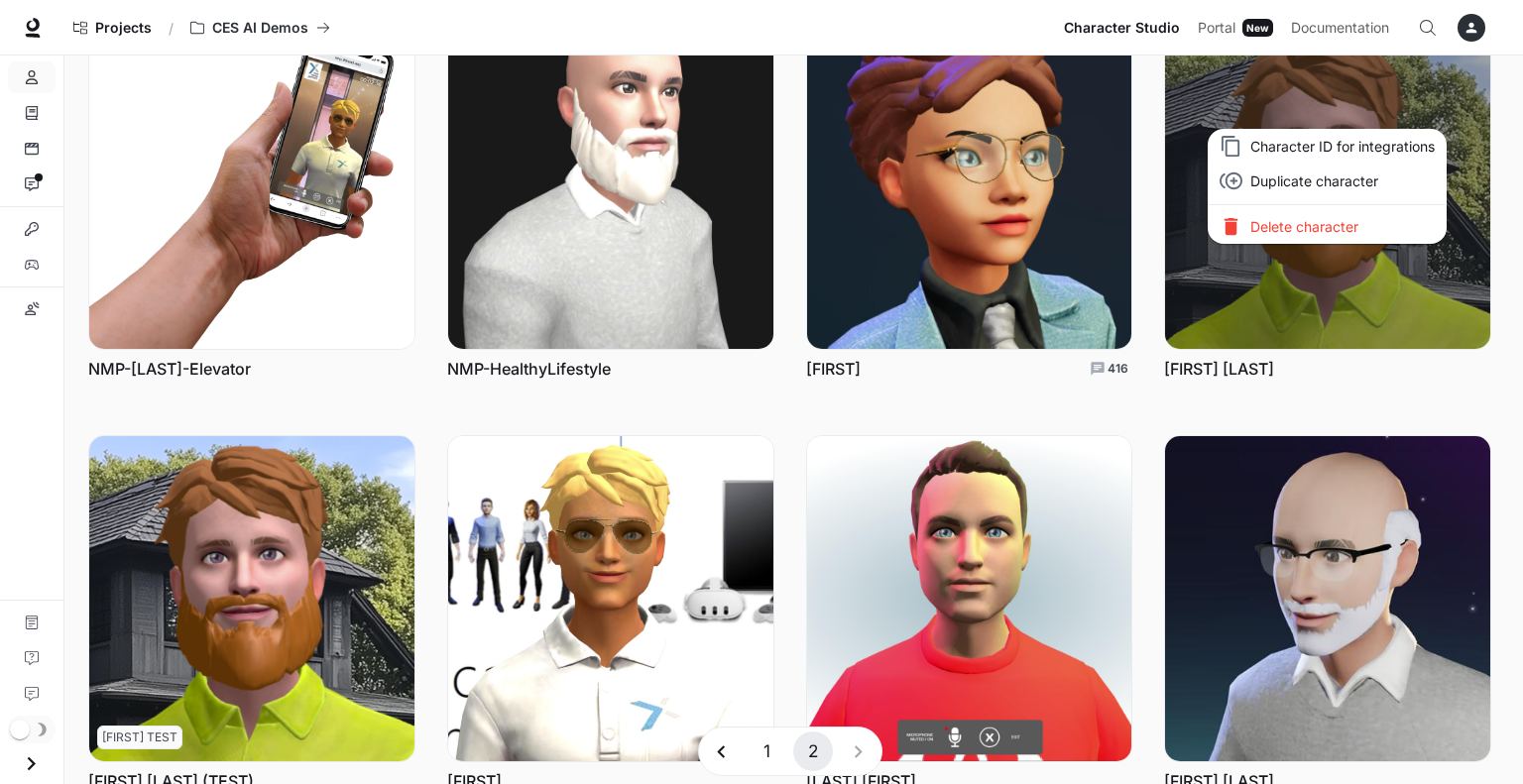 click on "Character ID for integrations" at bounding box center [1343, 146] 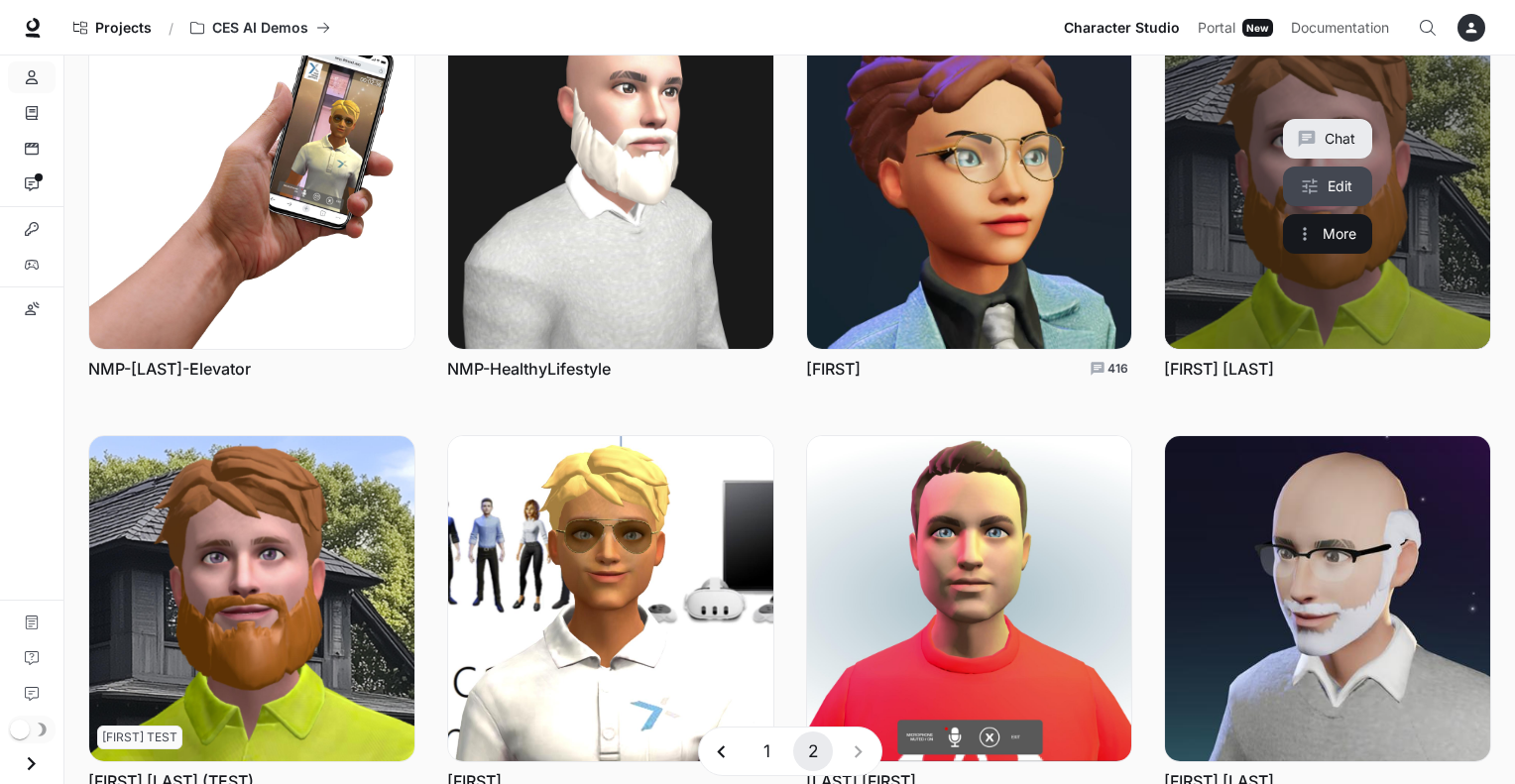 click on "Edit" at bounding box center (1328, 186) 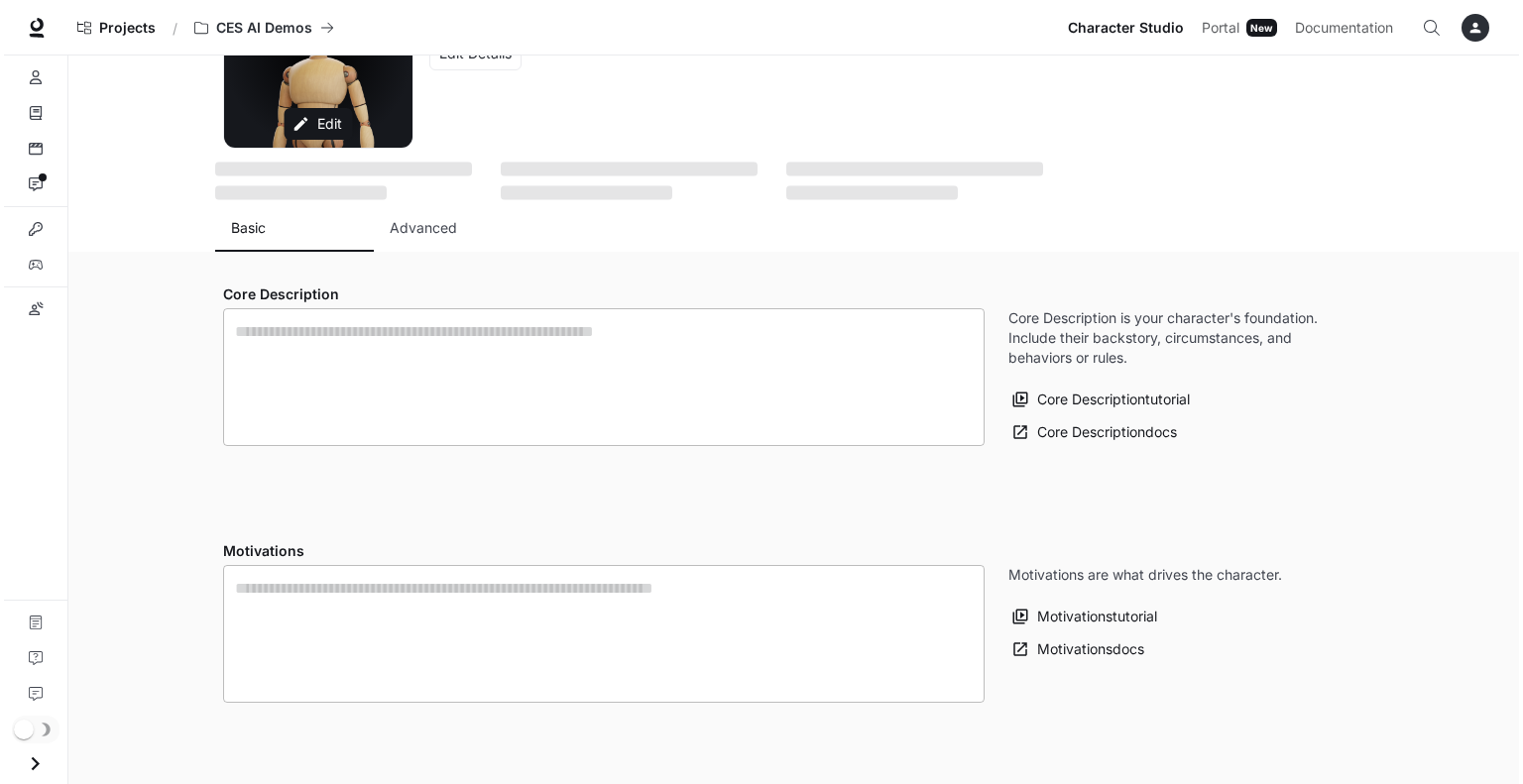 scroll, scrollTop: 0, scrollLeft: 0, axis: both 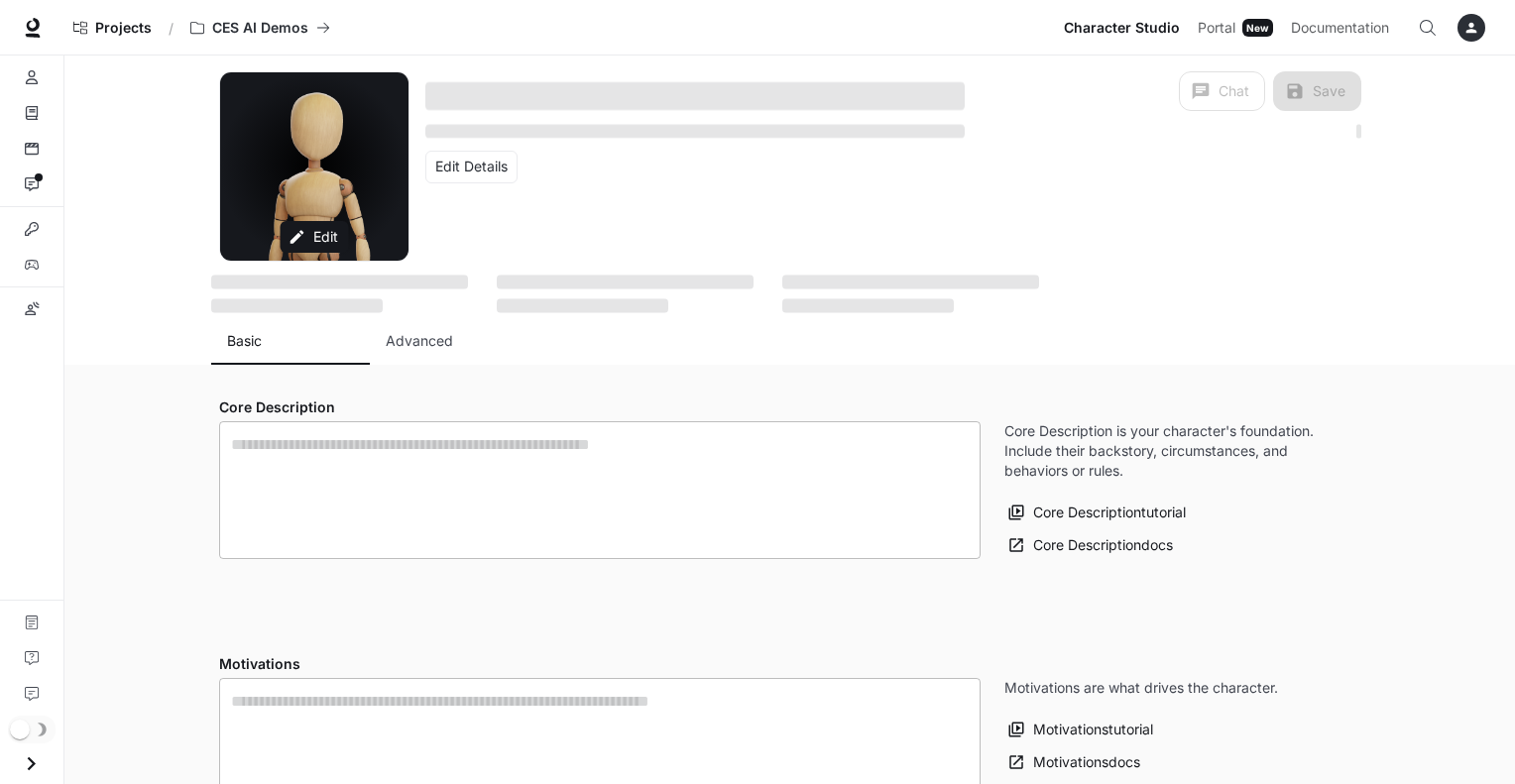 type on "**********" 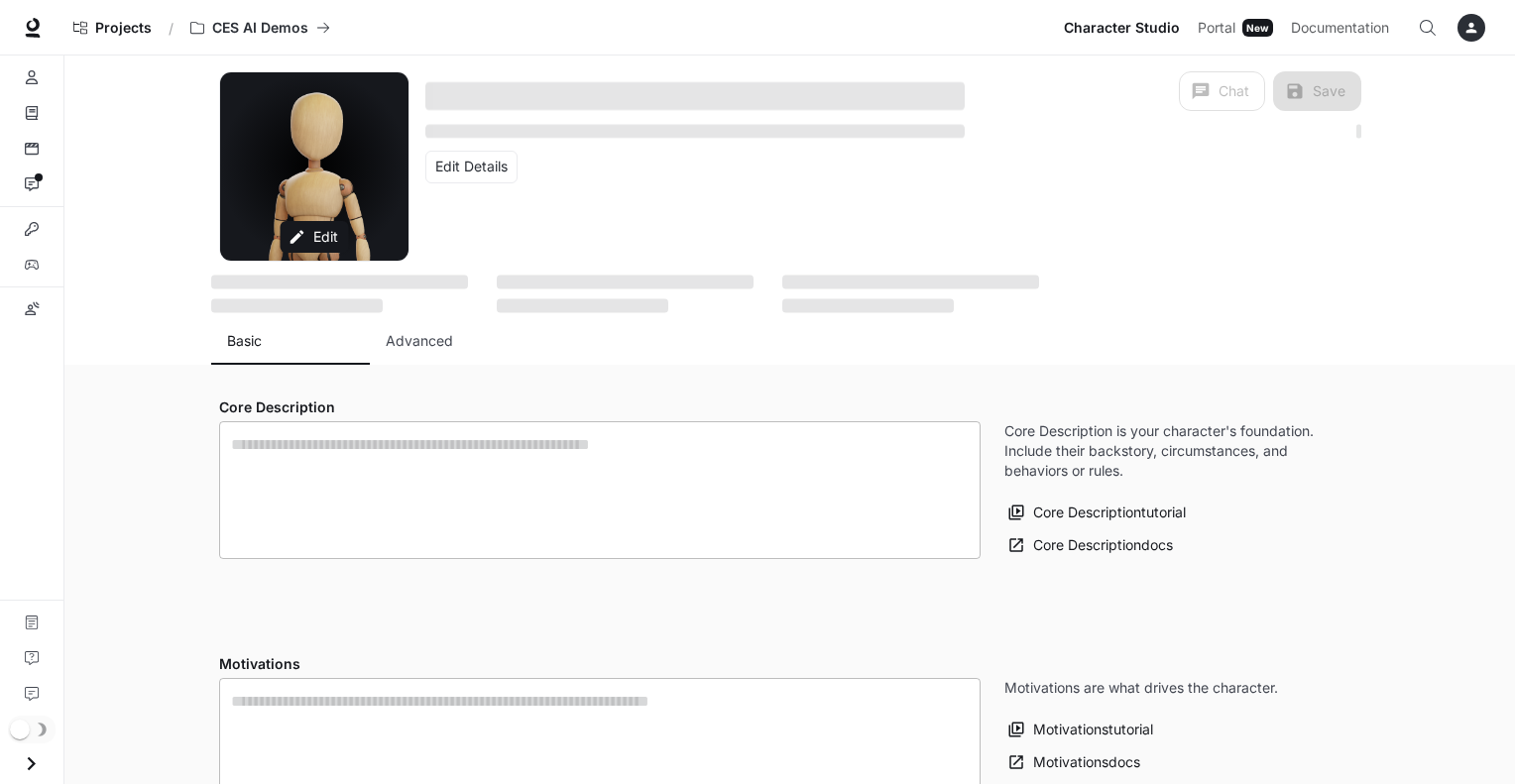 type on "****" 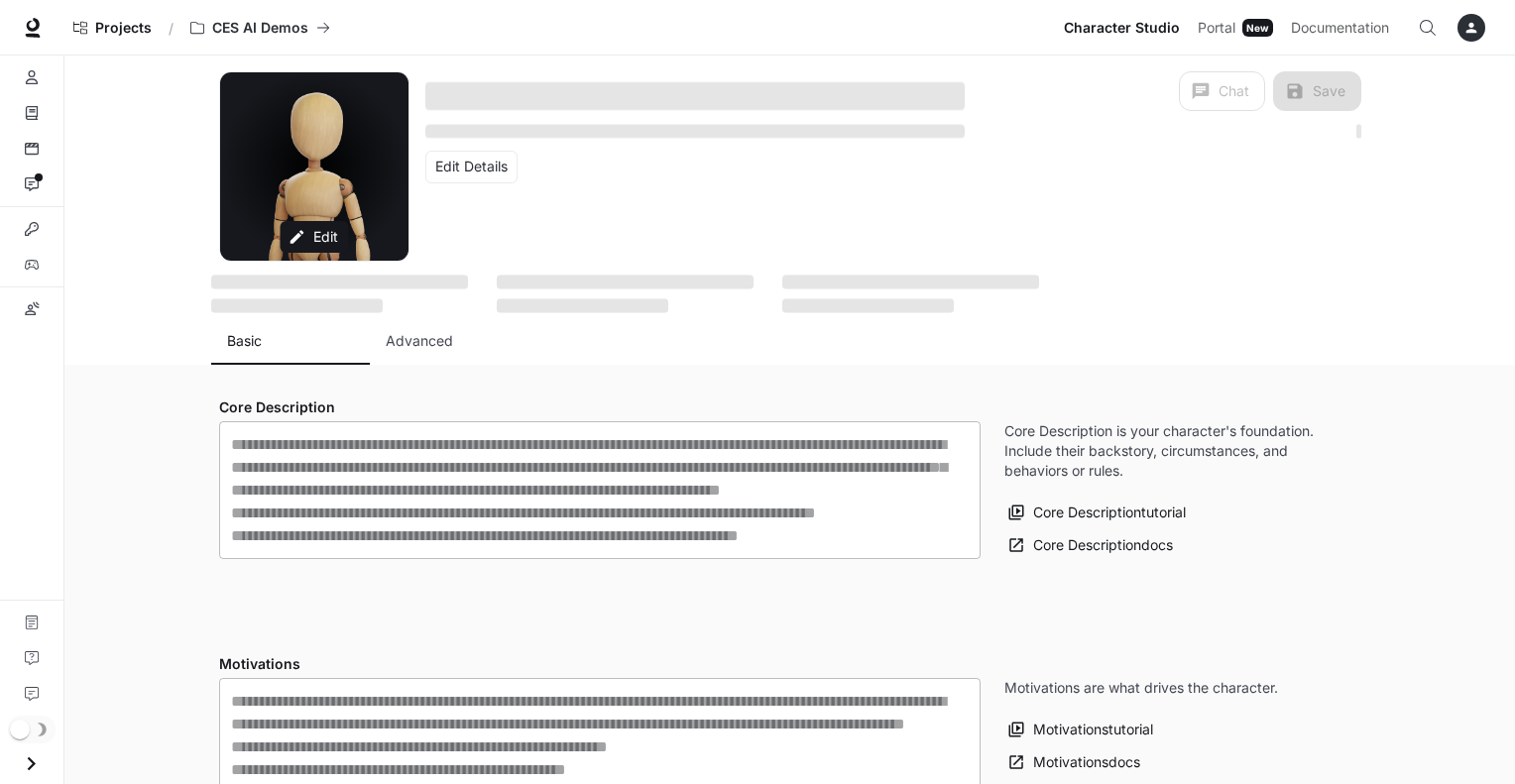 type on "**********" 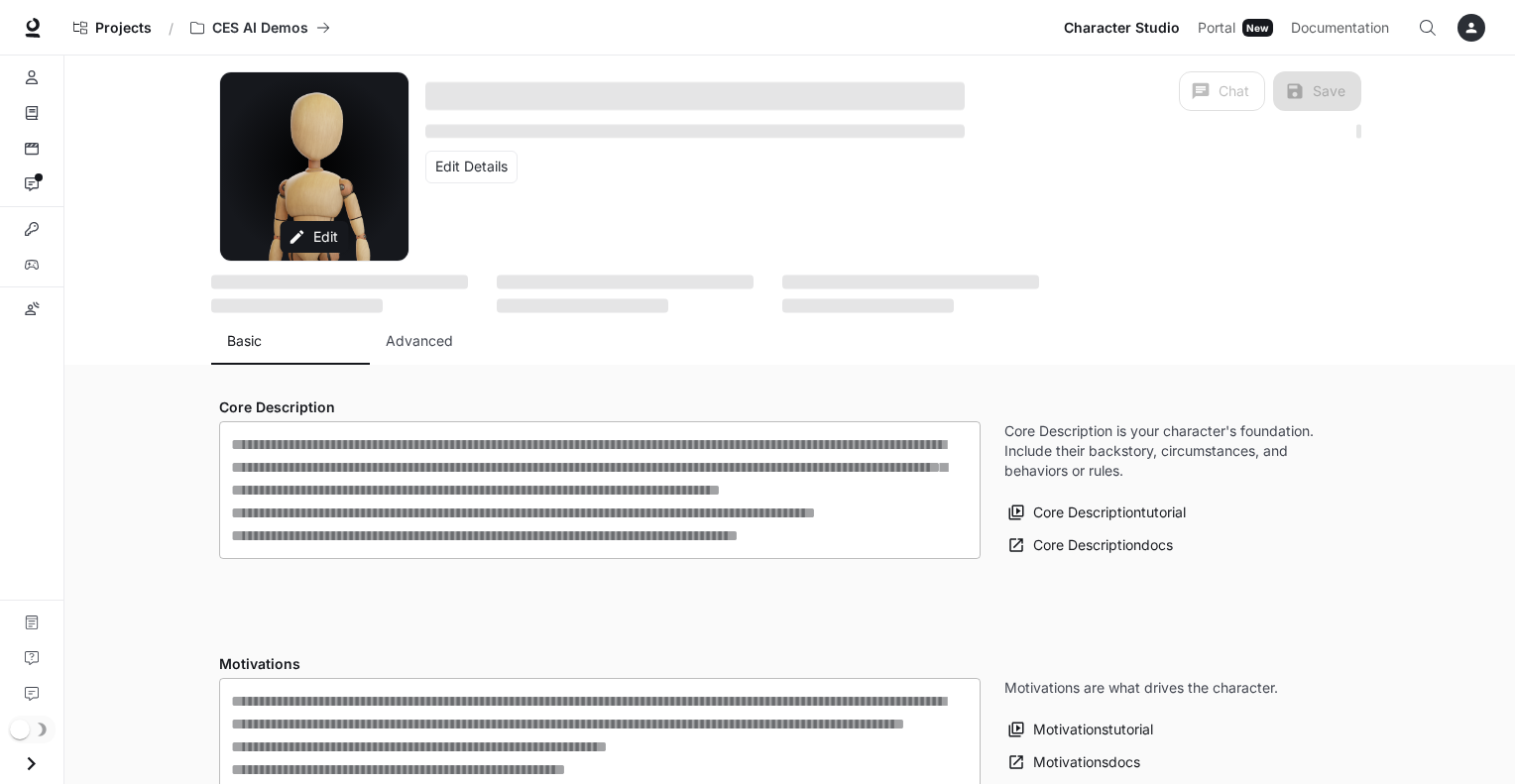 type on "**********" 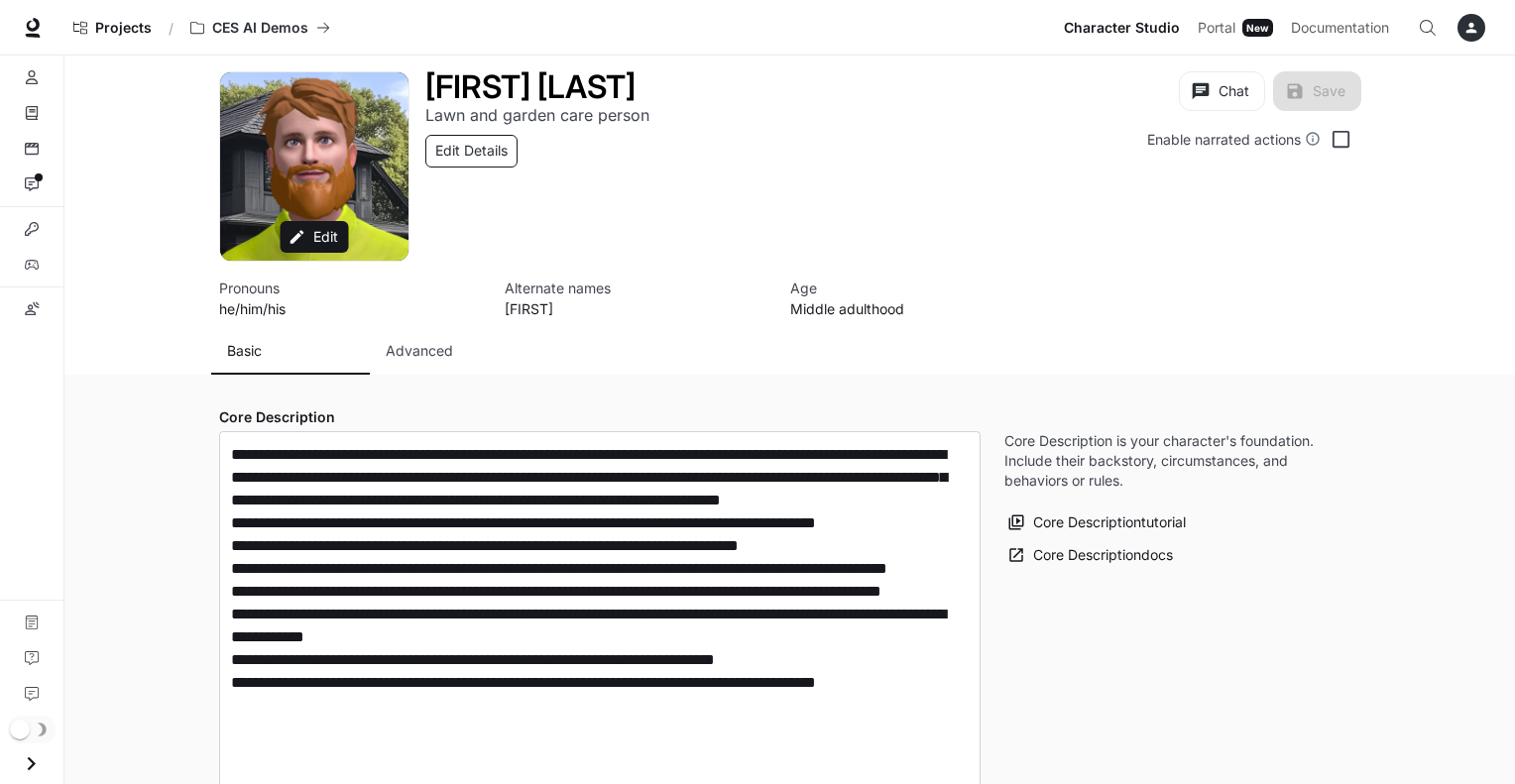 click on "Edit Details" at bounding box center [471, 151] 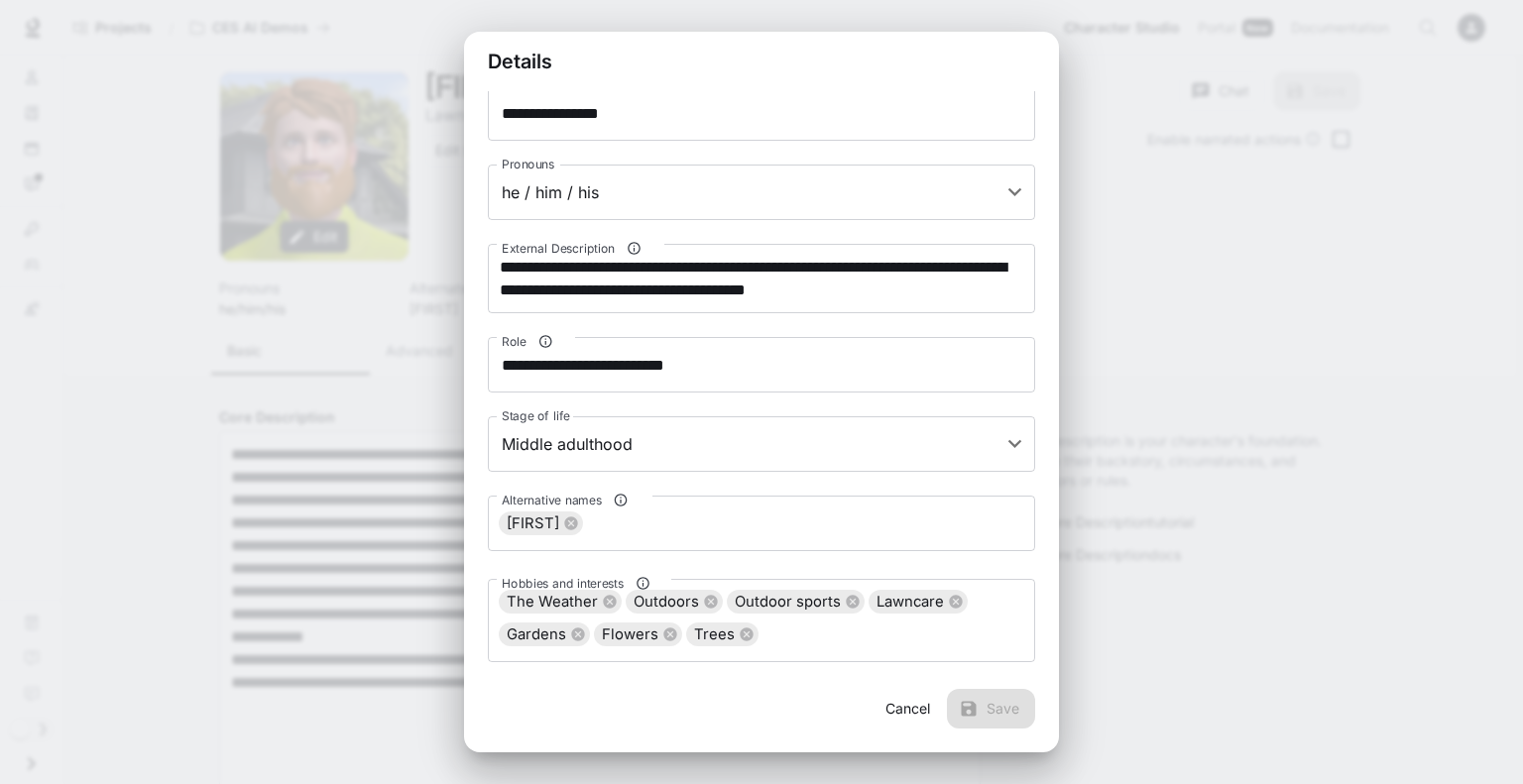 scroll, scrollTop: 15, scrollLeft: 0, axis: vertical 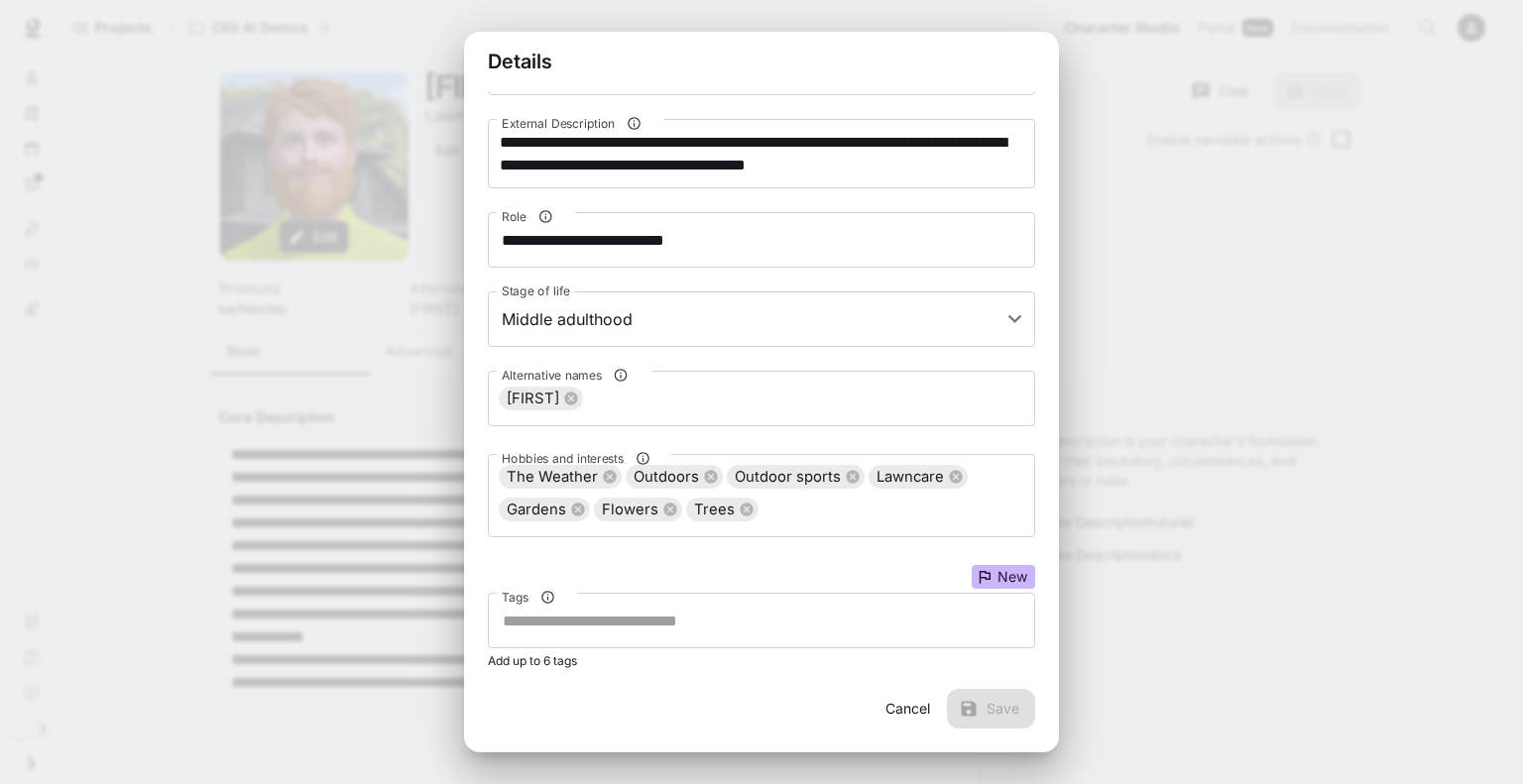click on "Cancel" at bounding box center (907, 709) 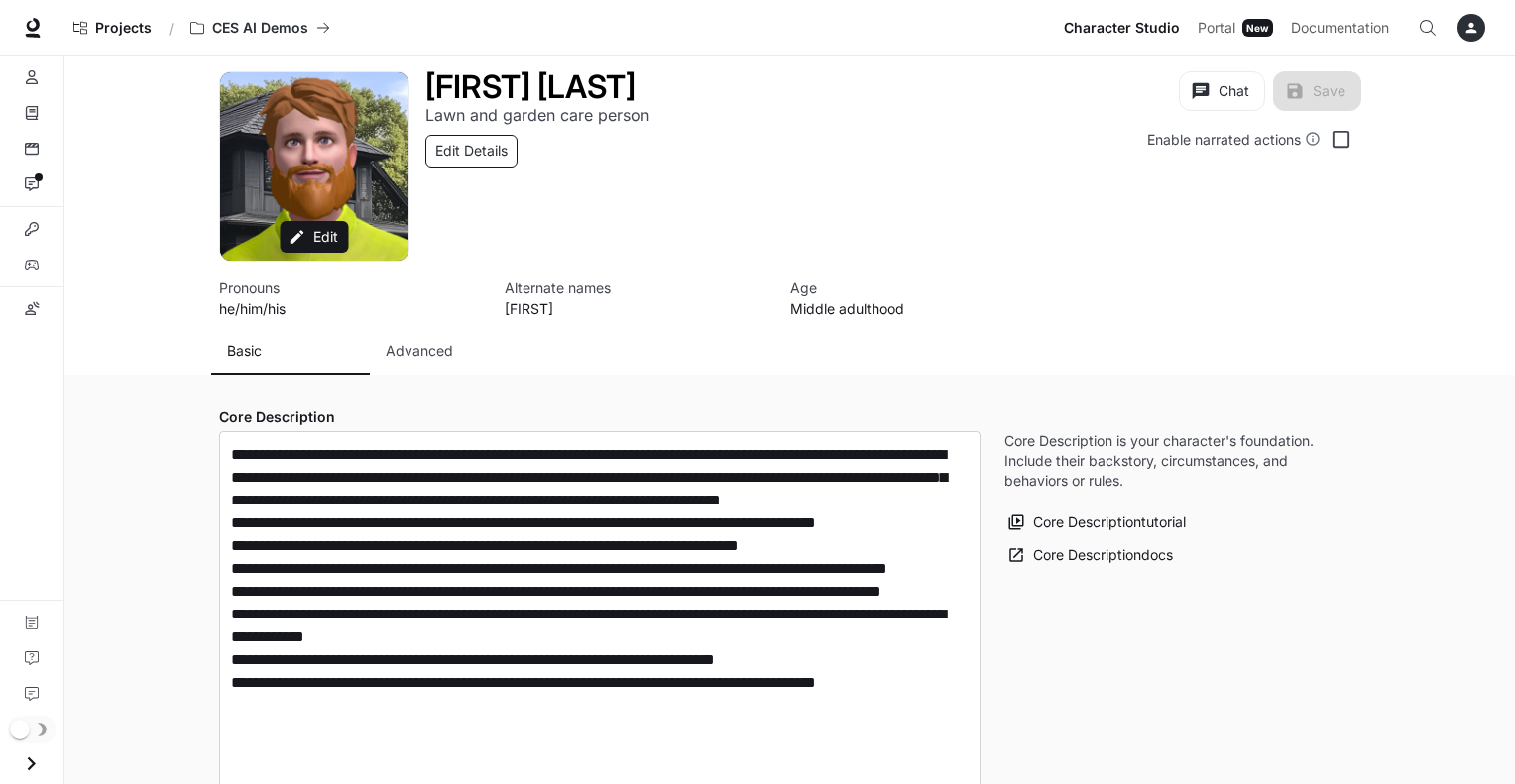click on "Edit Details" at bounding box center [471, 151] 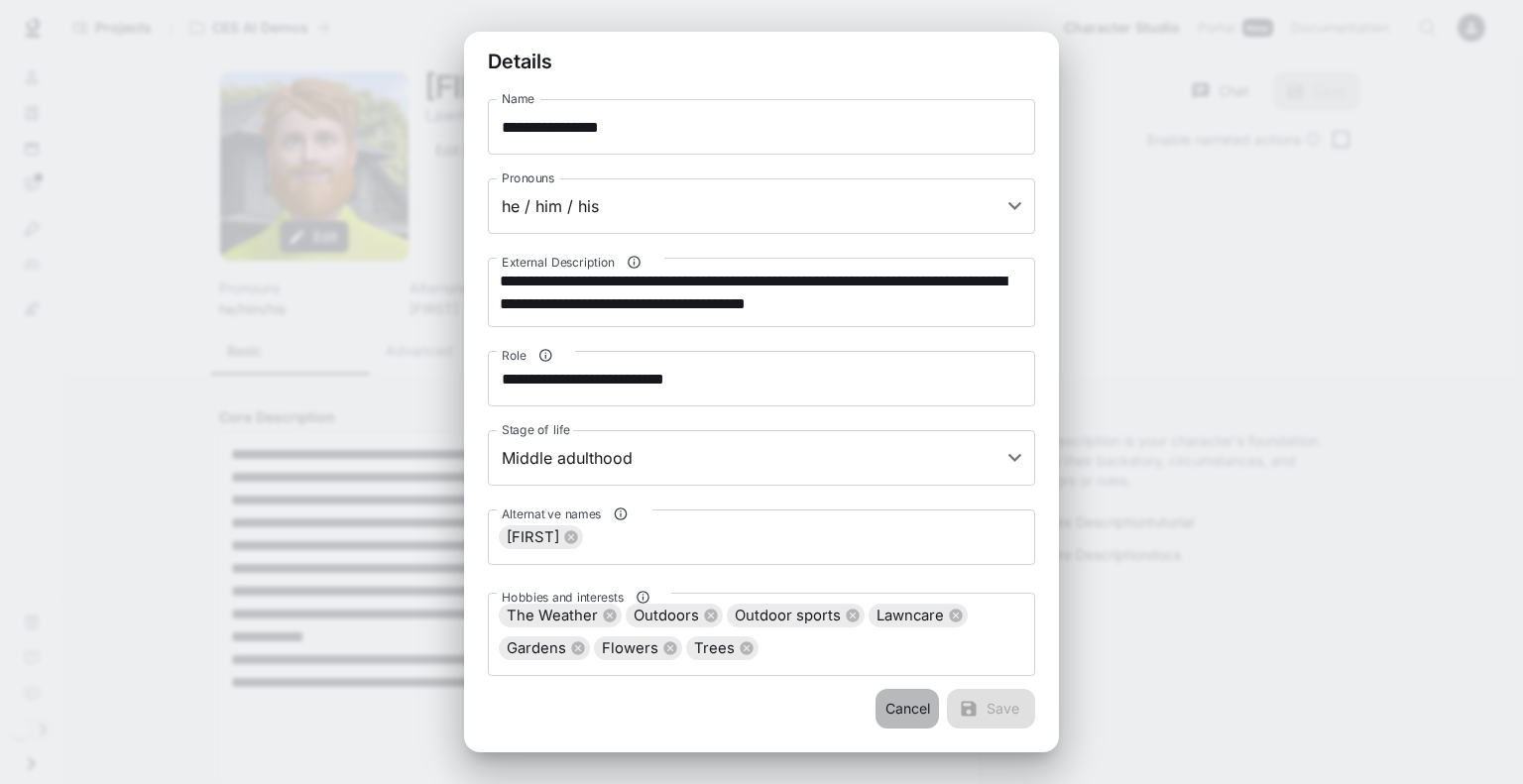 click on "Cancel" at bounding box center [907, 709] 